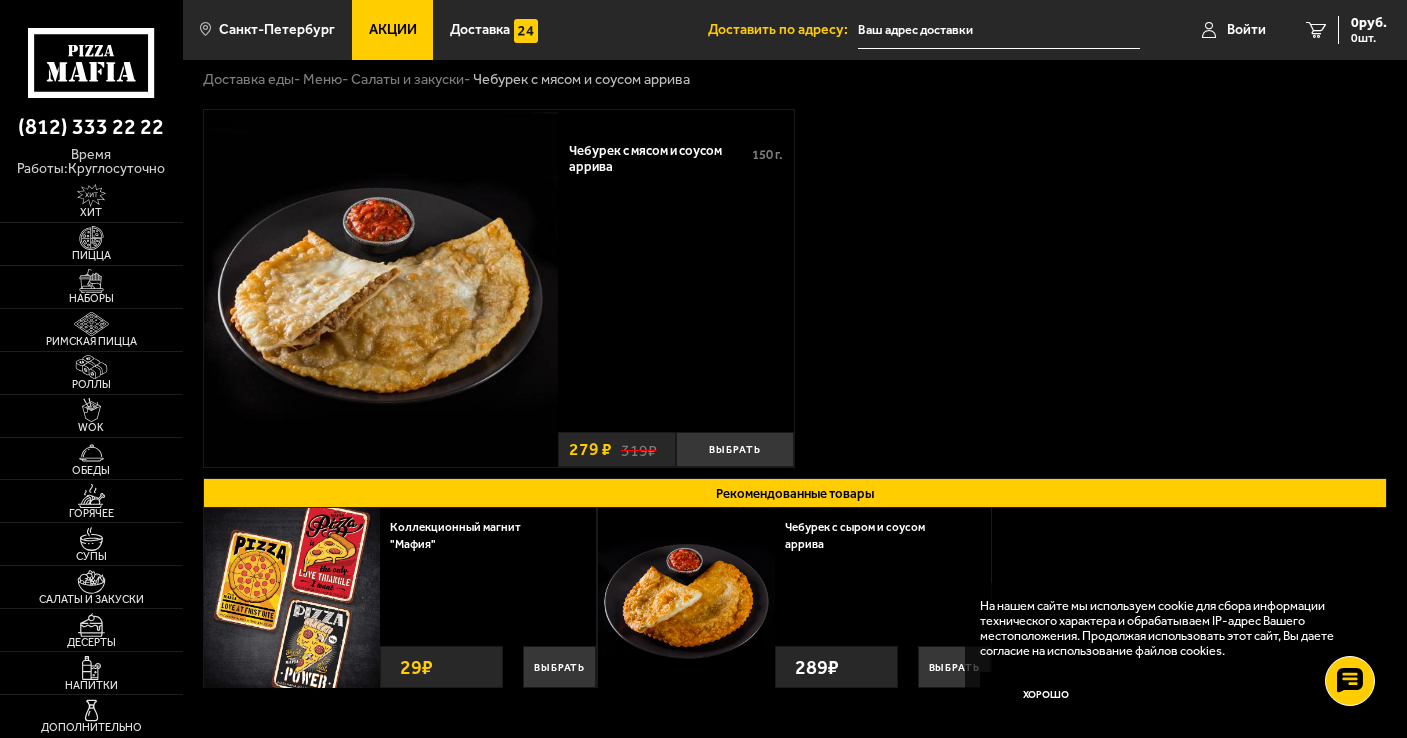 scroll, scrollTop: 0, scrollLeft: 0, axis: both 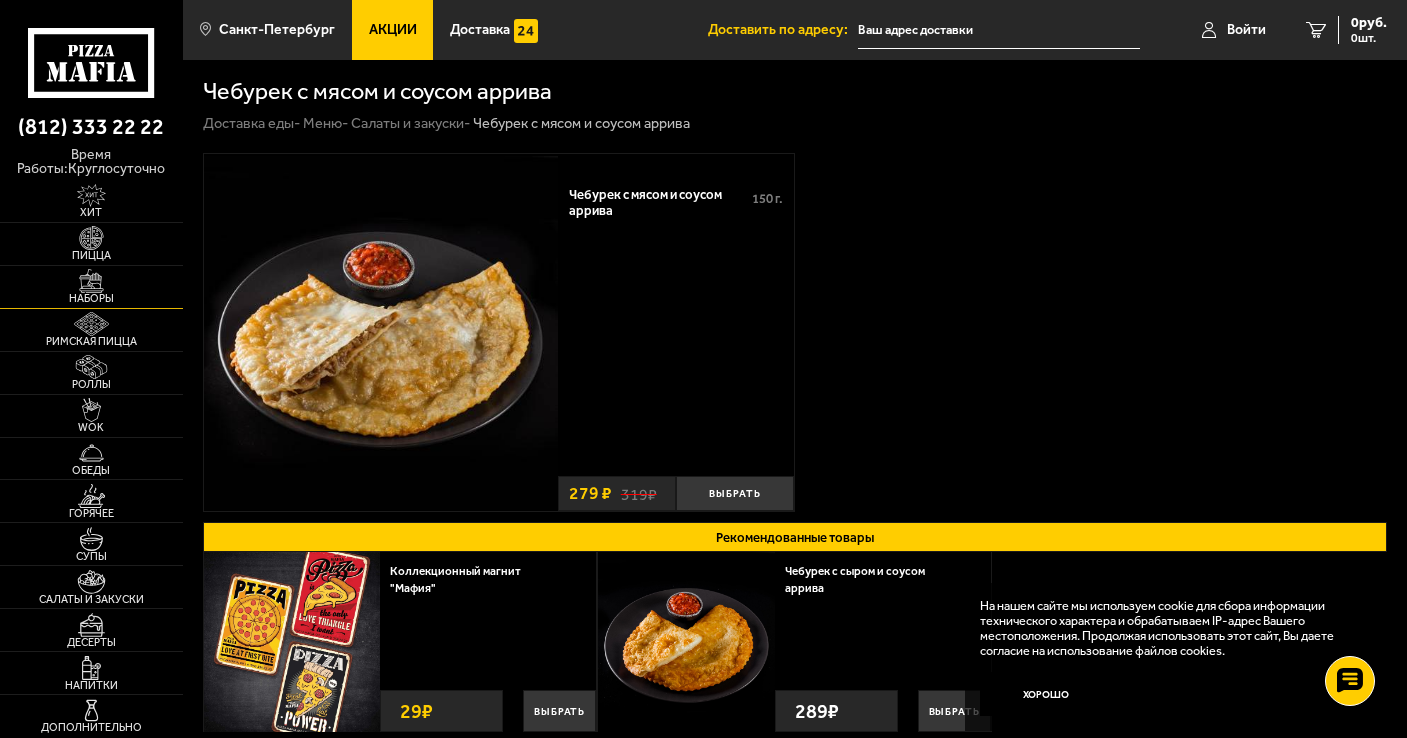 click on "Наборы" at bounding box center [91, 298] 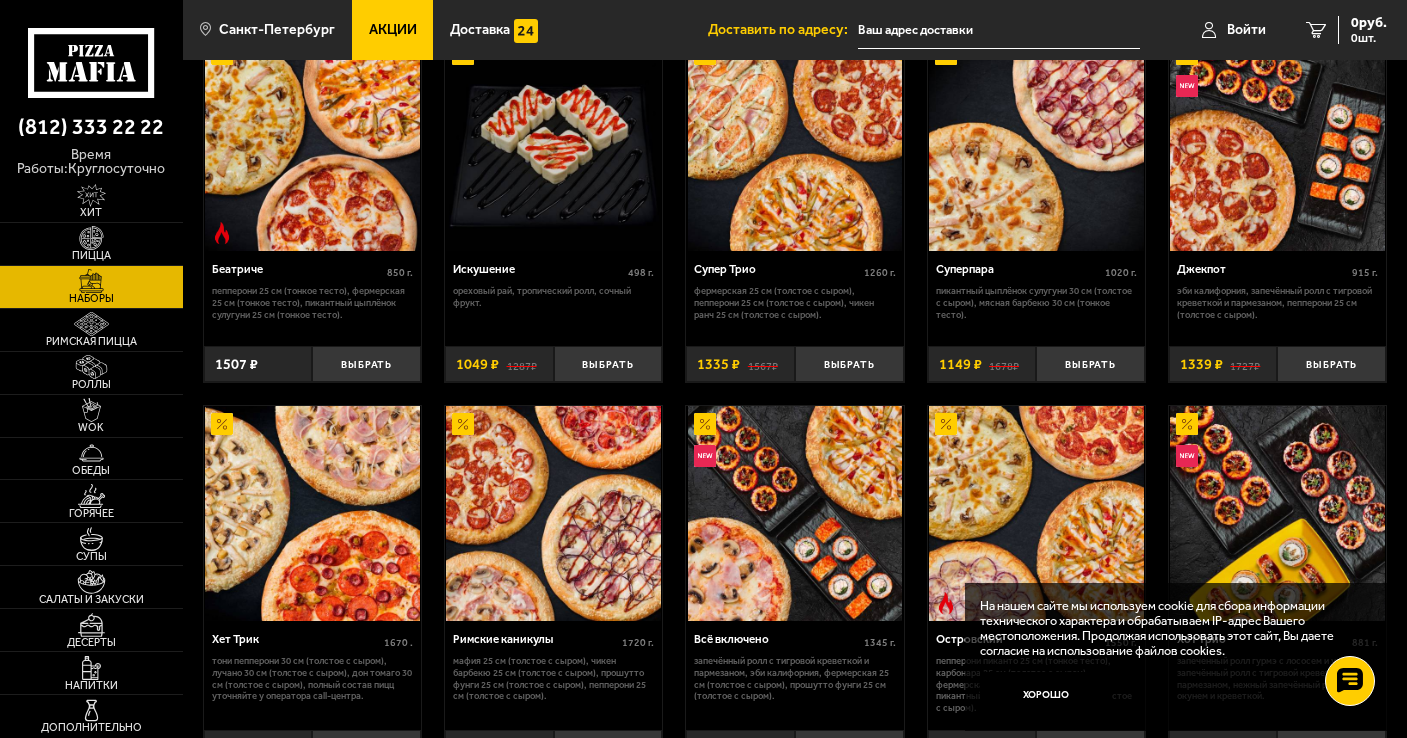 scroll, scrollTop: 900, scrollLeft: 0, axis: vertical 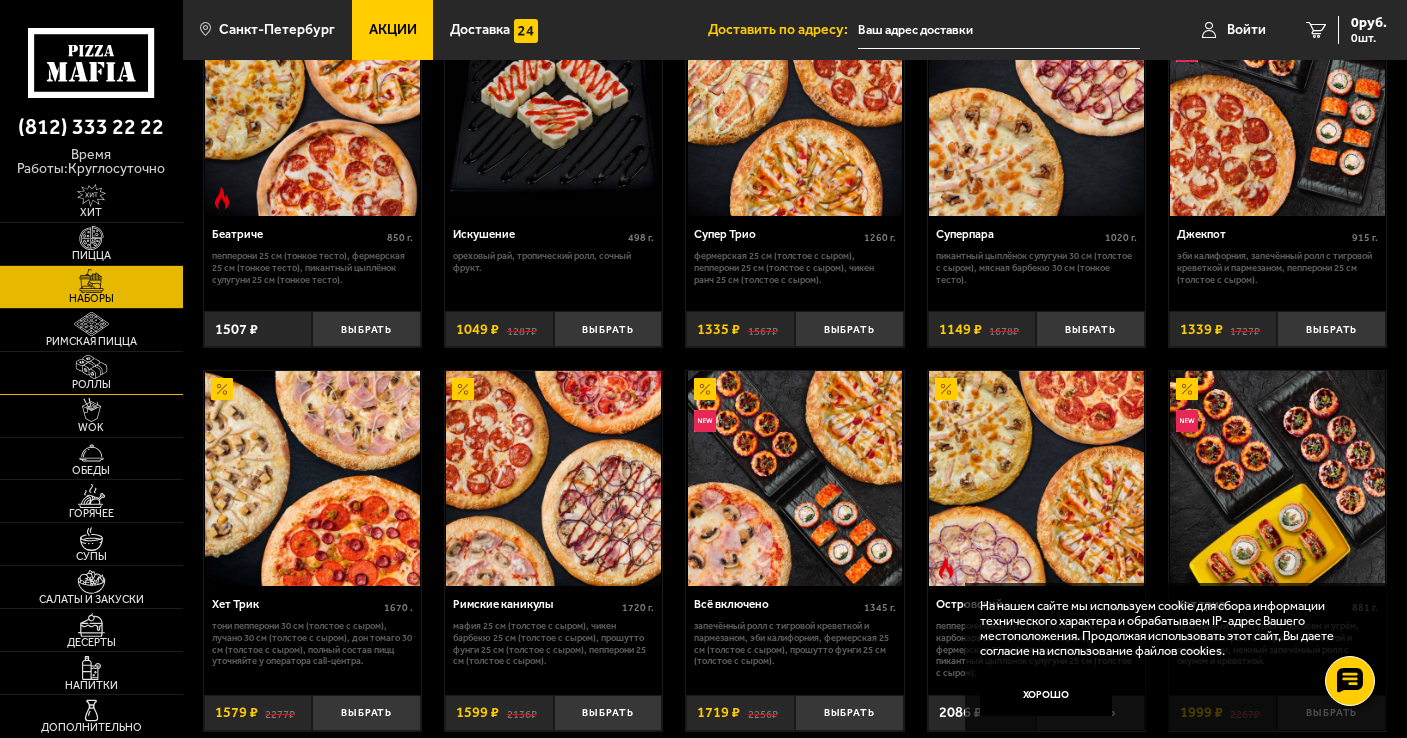 click at bounding box center [91, 367] 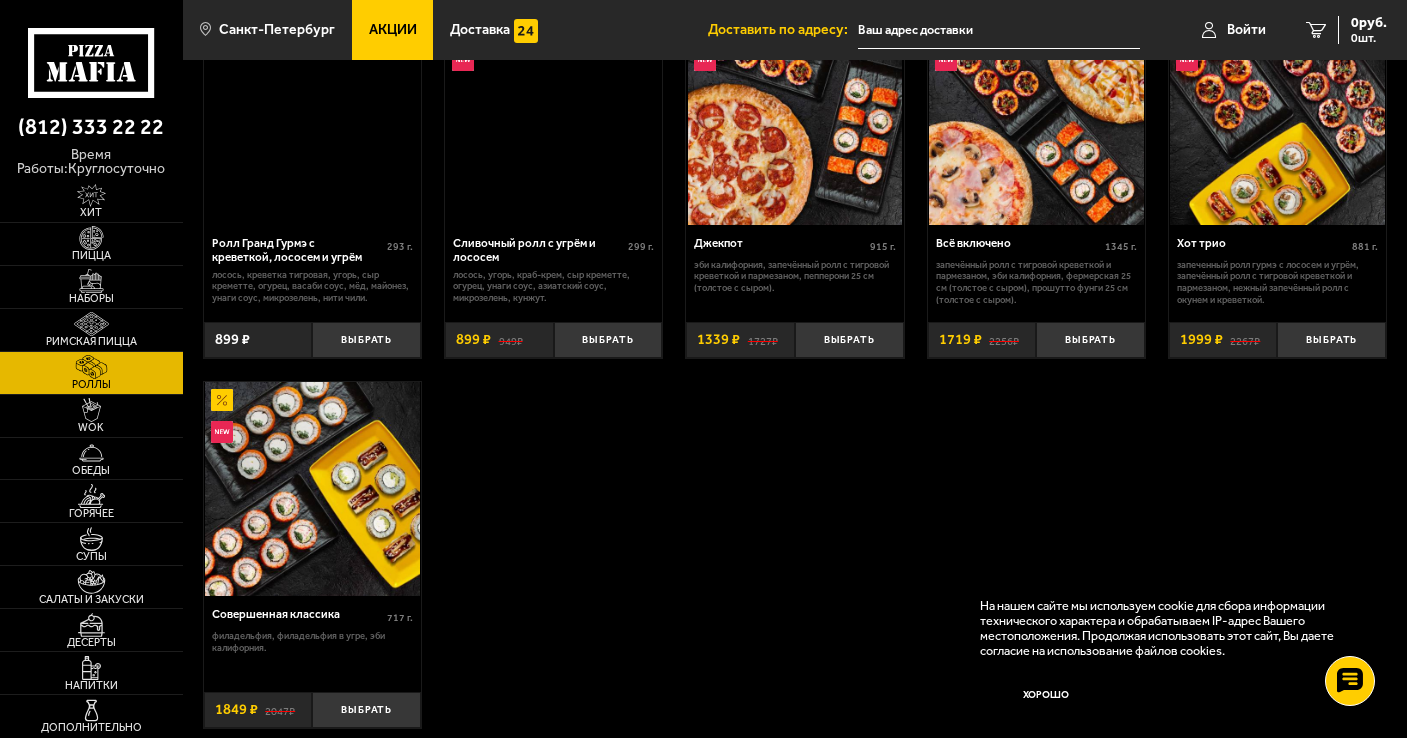 scroll, scrollTop: 0, scrollLeft: 0, axis: both 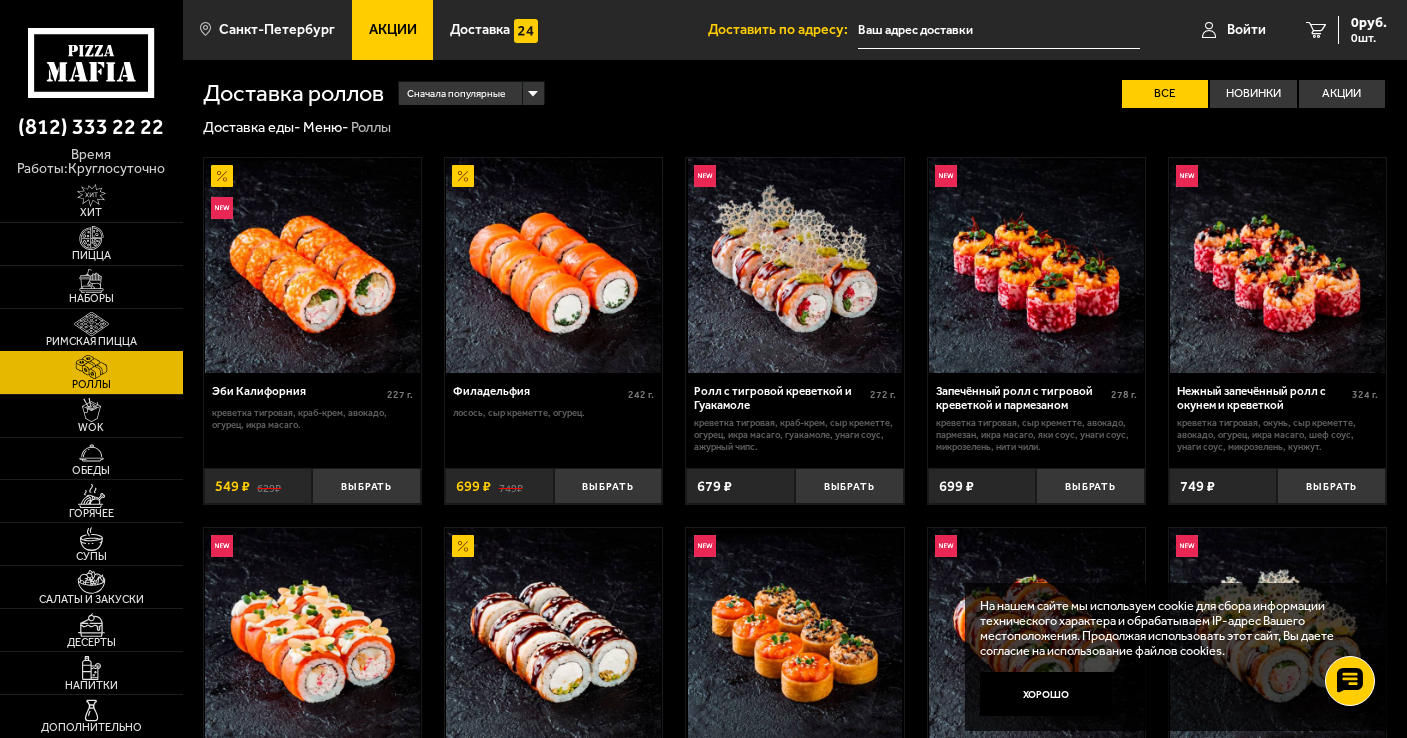 click at bounding box center (91, 324) 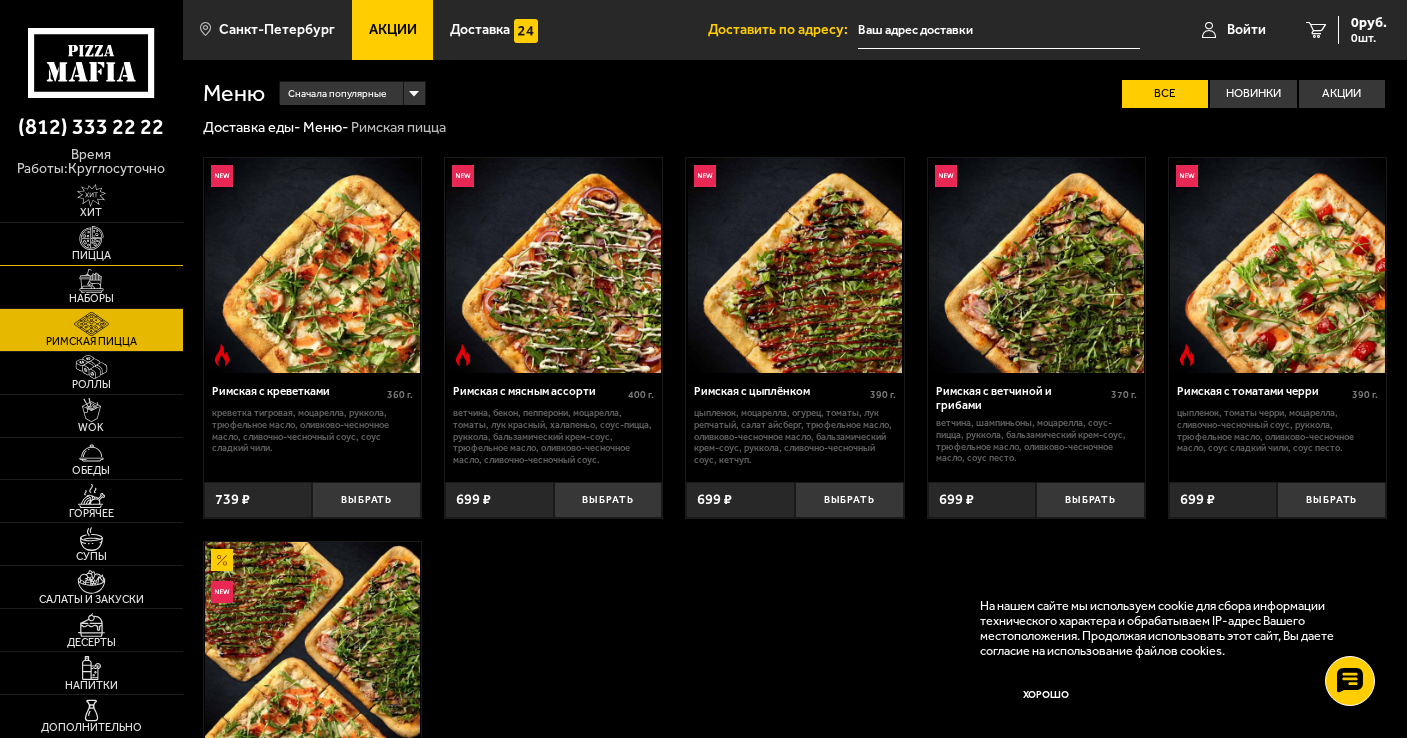 click at bounding box center (91, 238) 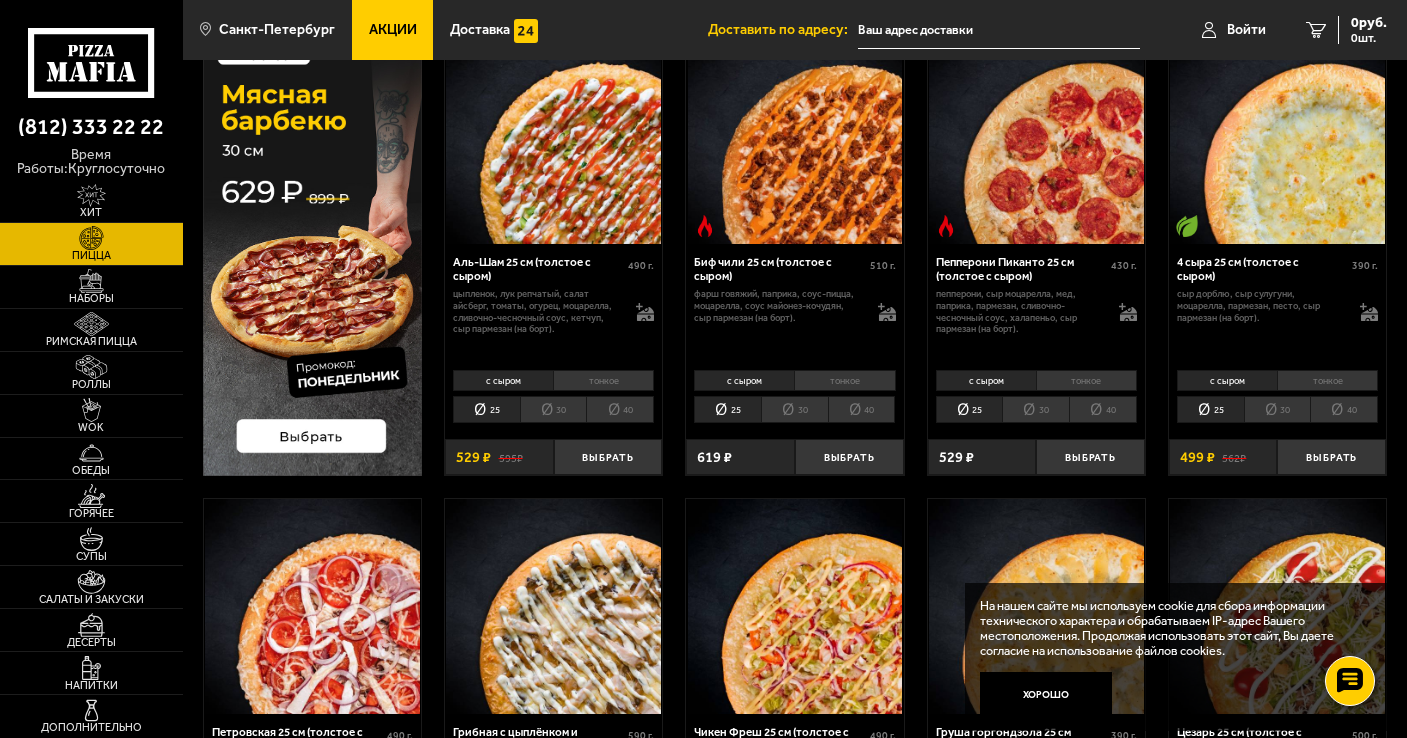 scroll, scrollTop: 0, scrollLeft: 0, axis: both 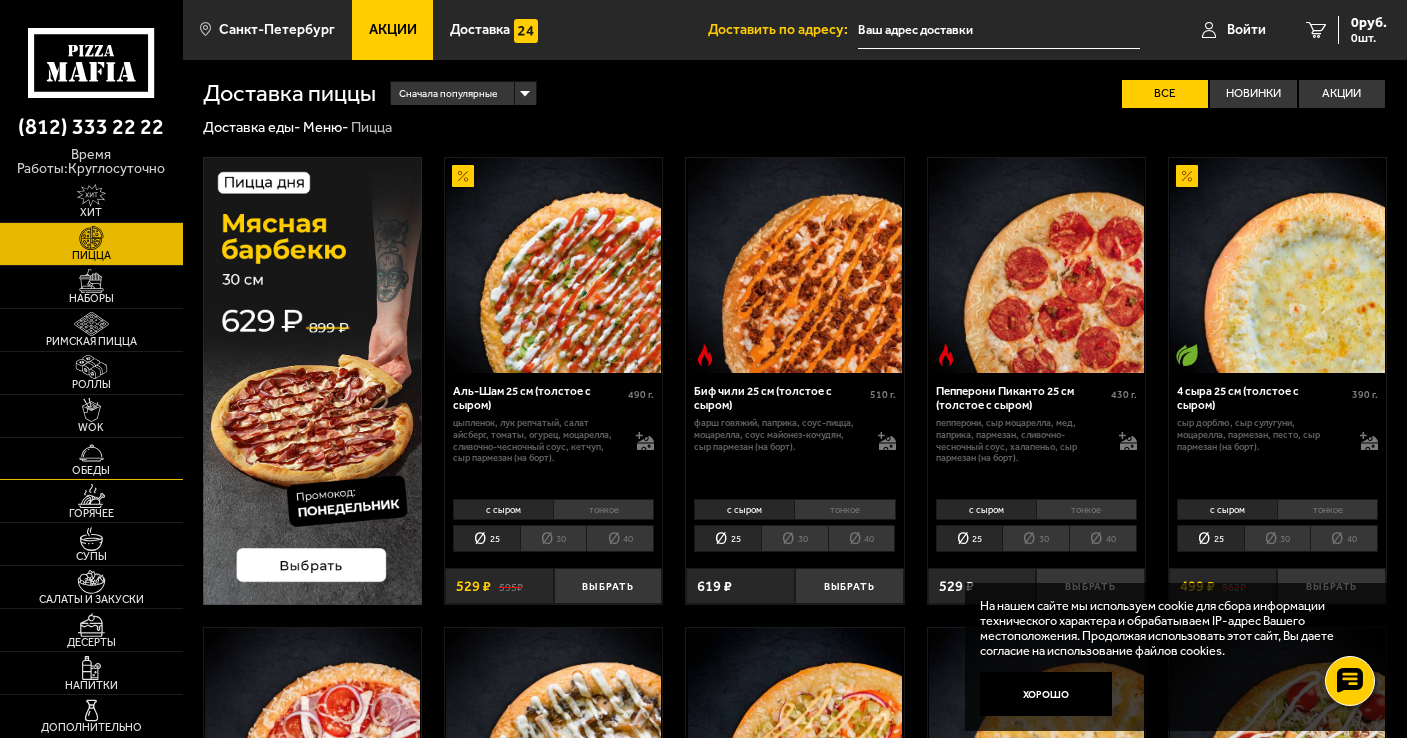click at bounding box center [91, 453] 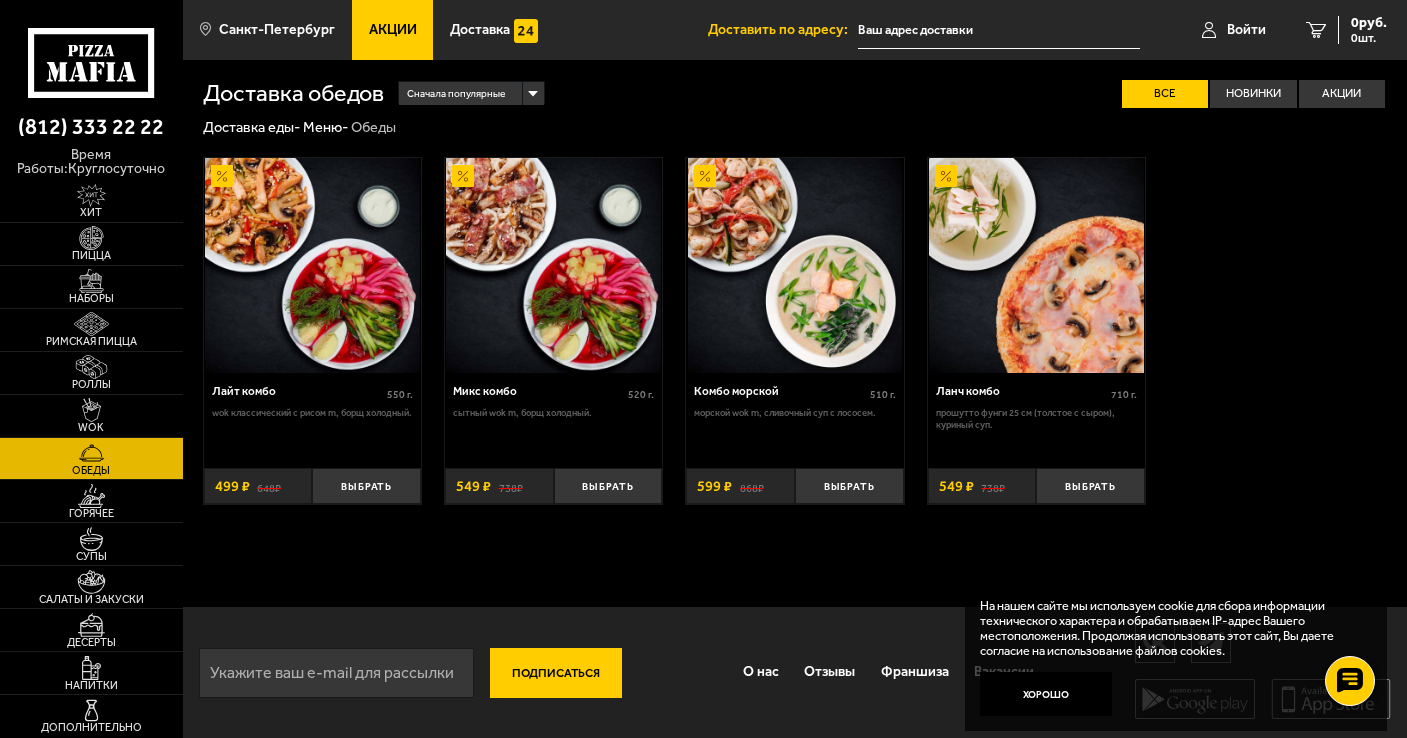 scroll, scrollTop: 16, scrollLeft: 0, axis: vertical 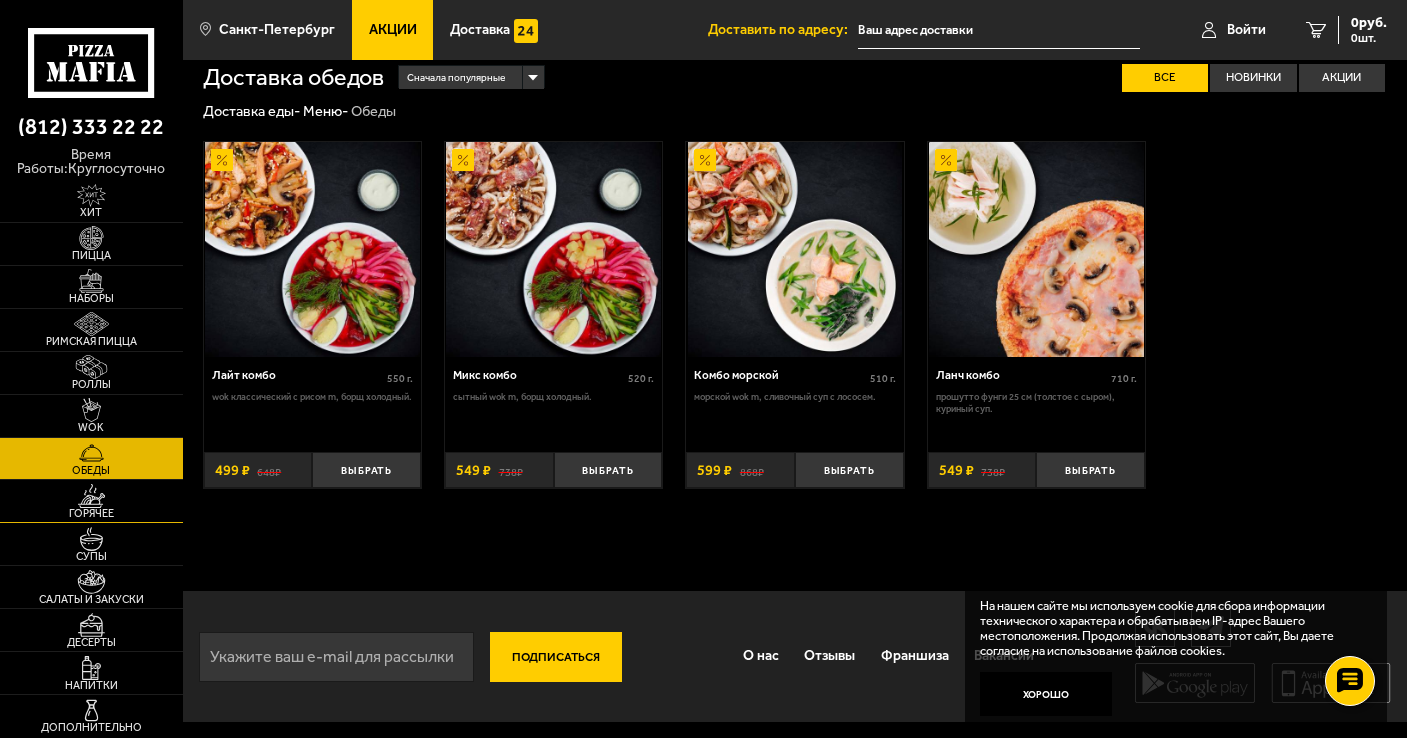 click at bounding box center (91, 496) 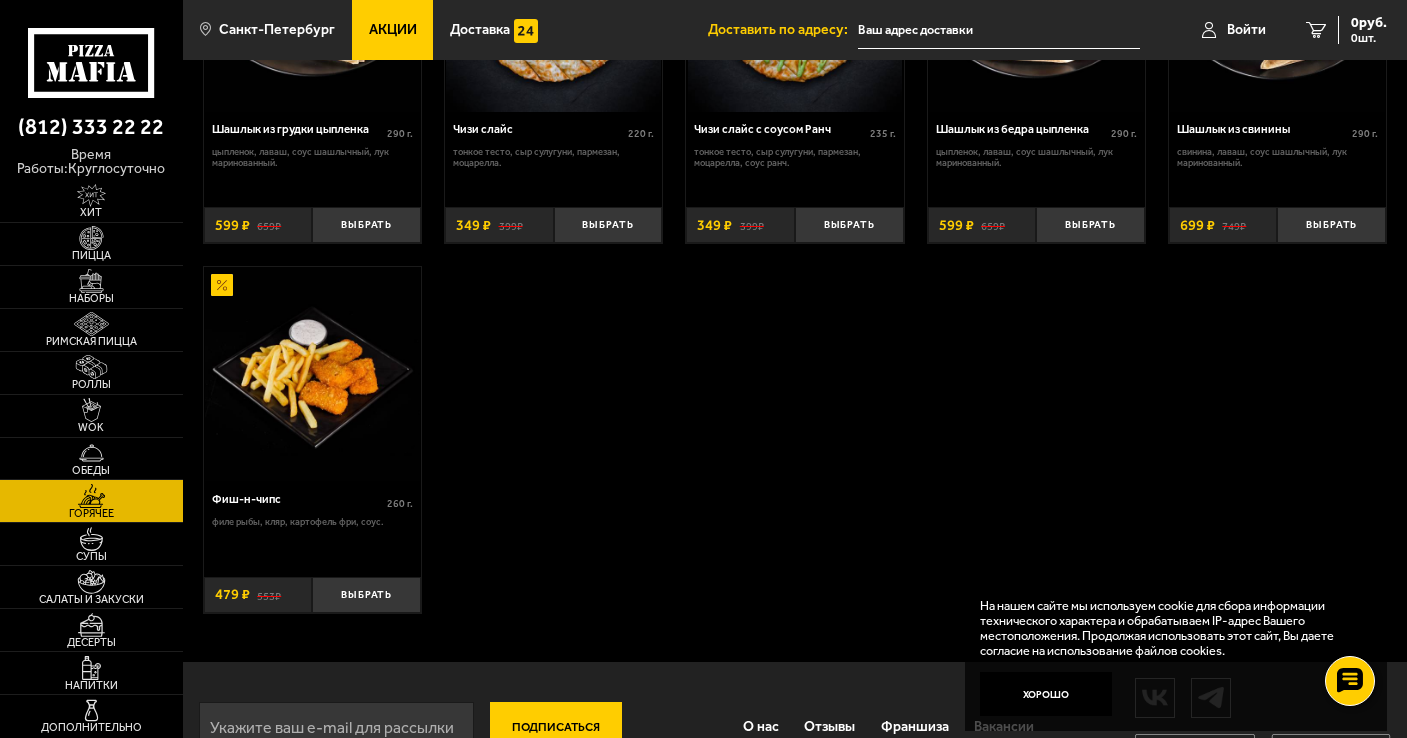 scroll, scrollTop: 1181, scrollLeft: 0, axis: vertical 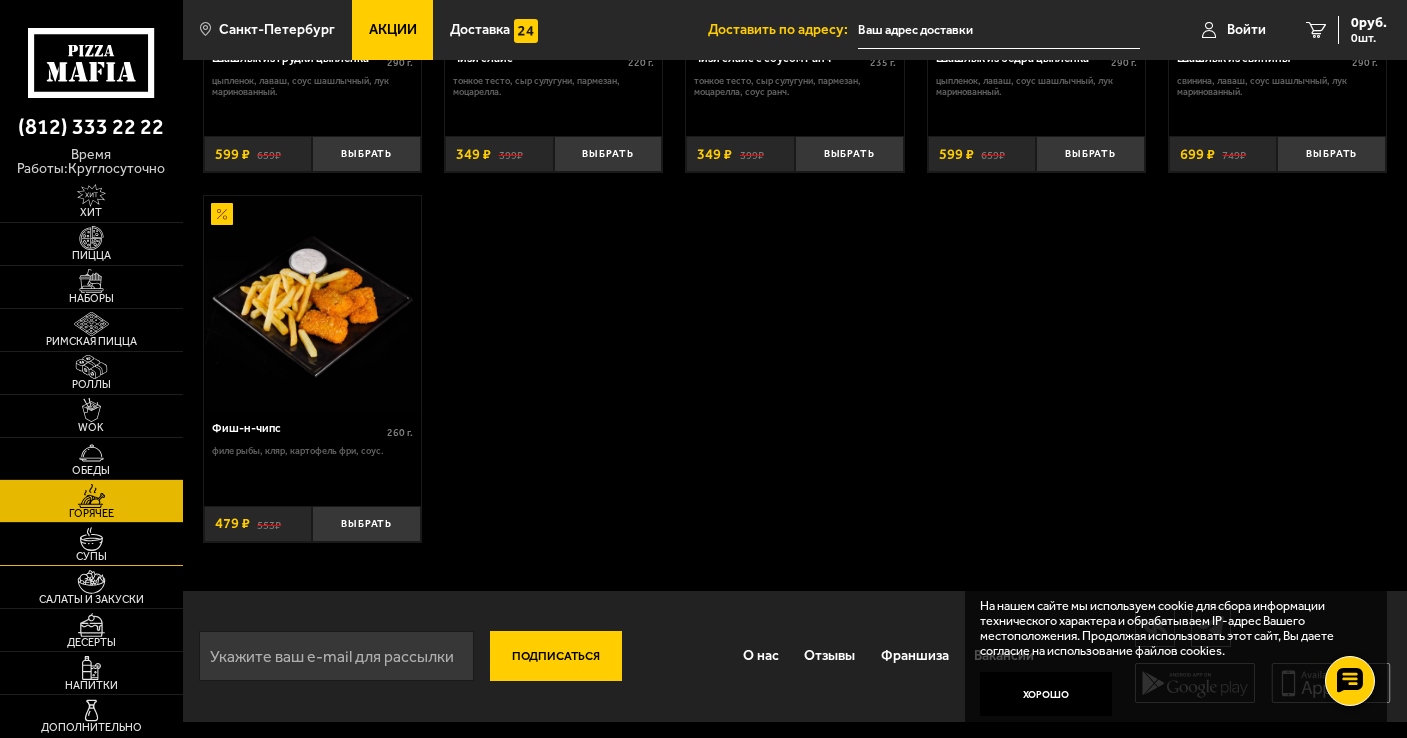 click at bounding box center [91, 539] 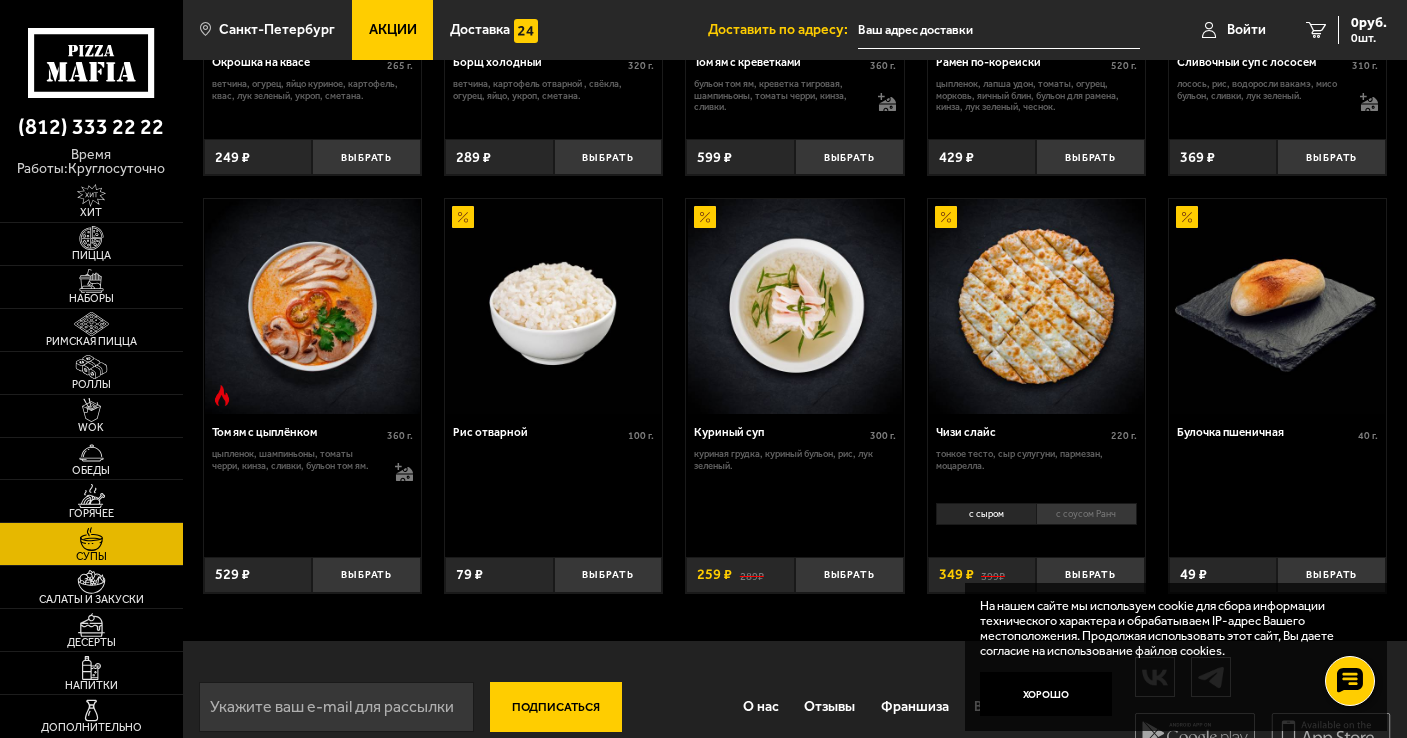 scroll, scrollTop: 452, scrollLeft: 0, axis: vertical 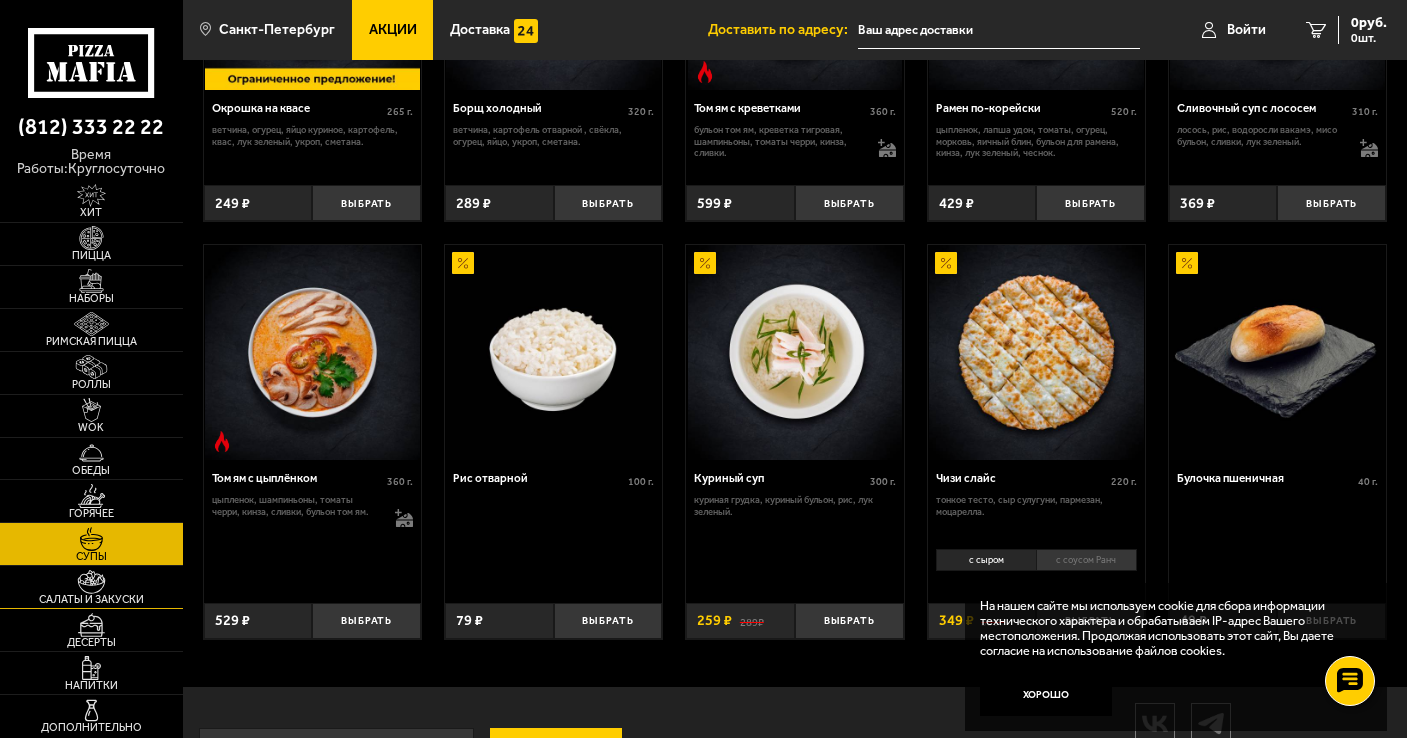 click at bounding box center [91, 582] 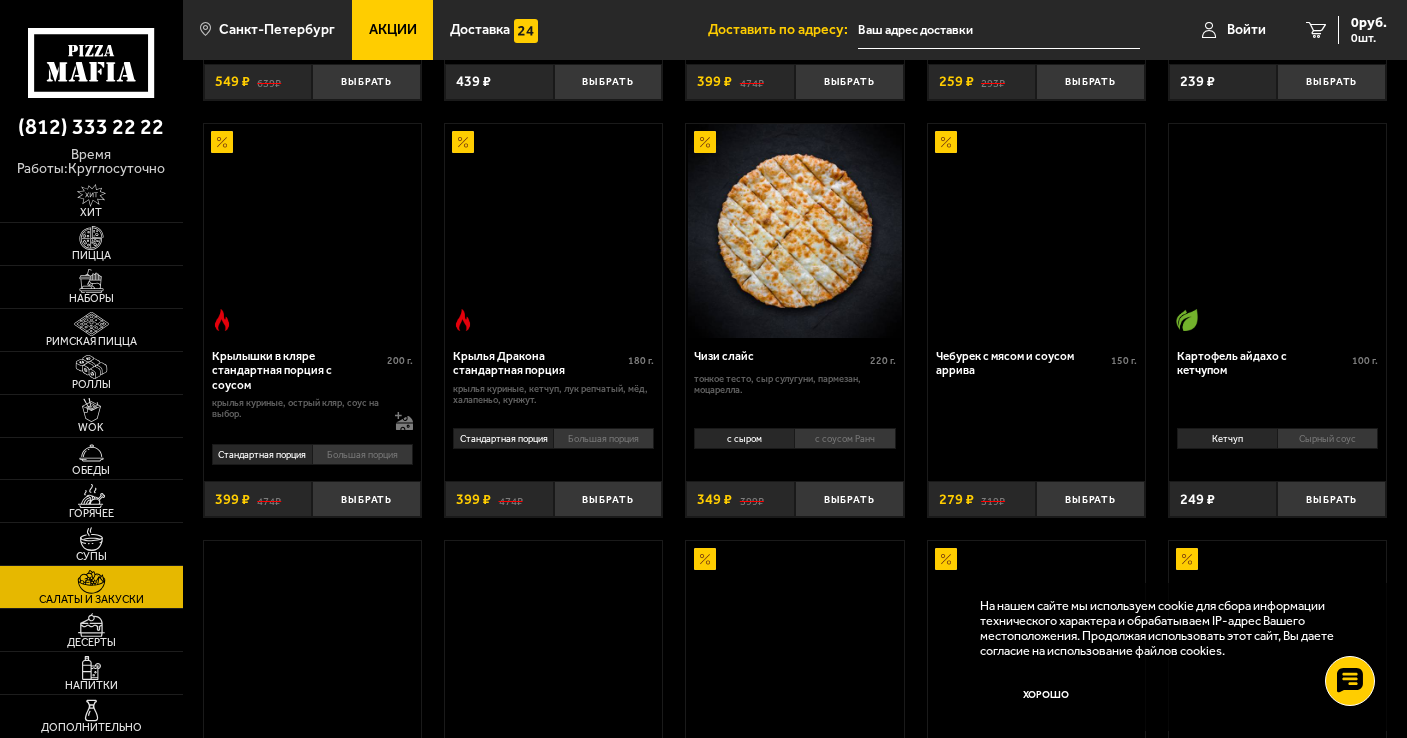 scroll, scrollTop: 0, scrollLeft: 0, axis: both 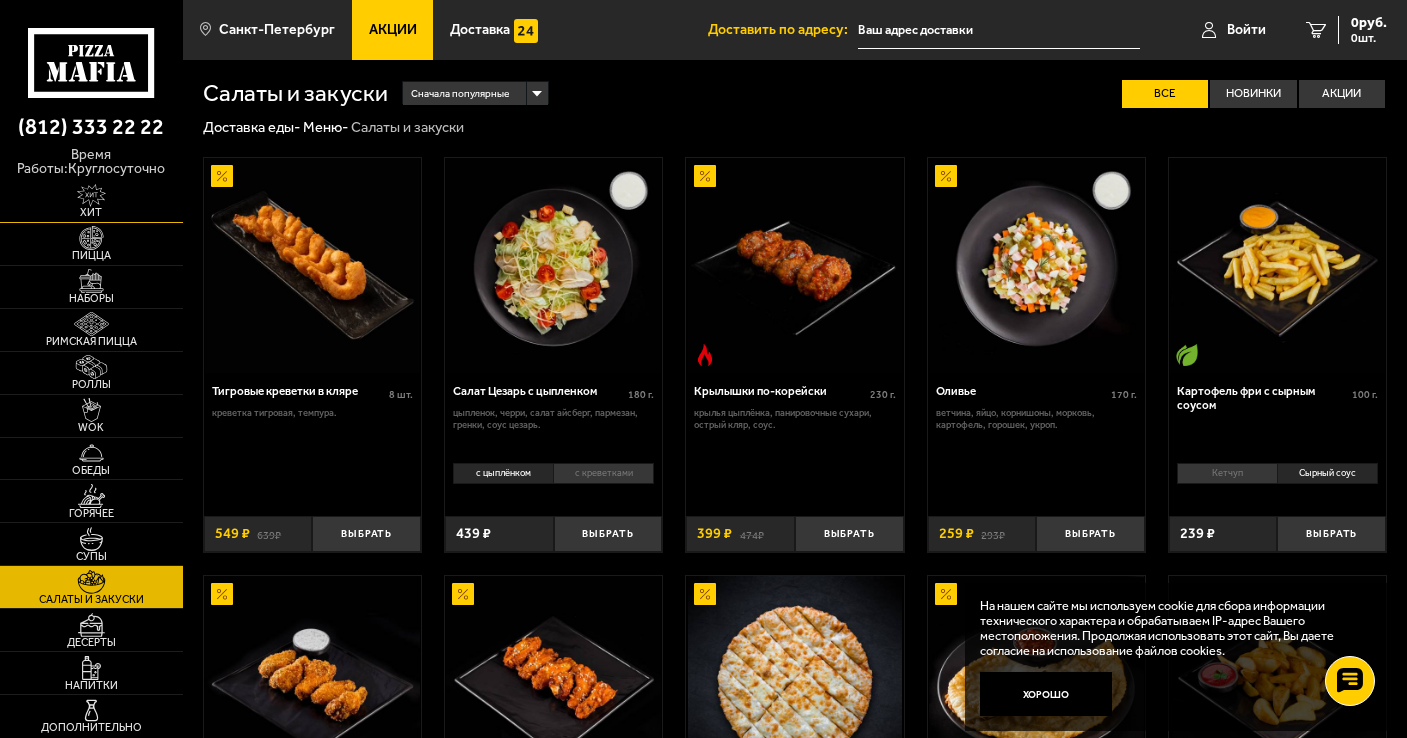 click on "Хит" at bounding box center [91, 212] 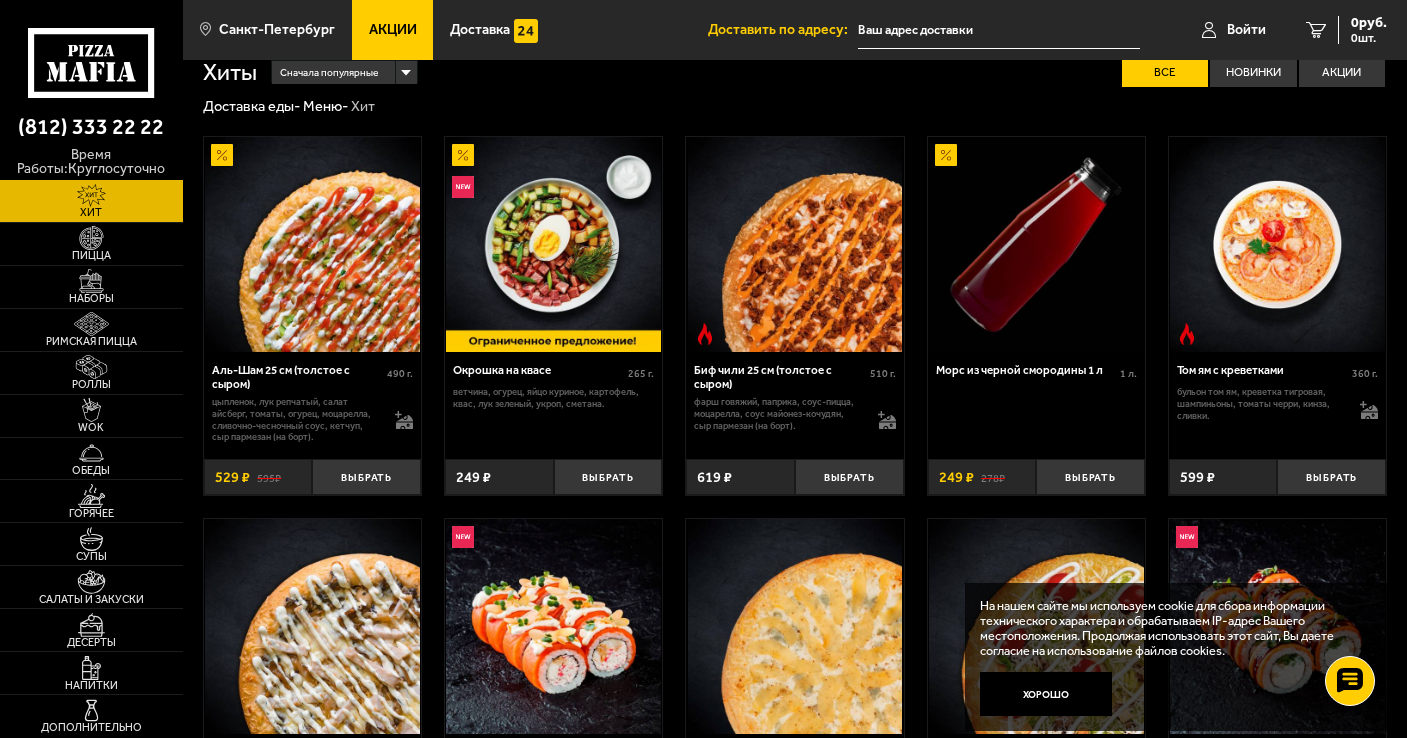 scroll, scrollTop: 0, scrollLeft: 0, axis: both 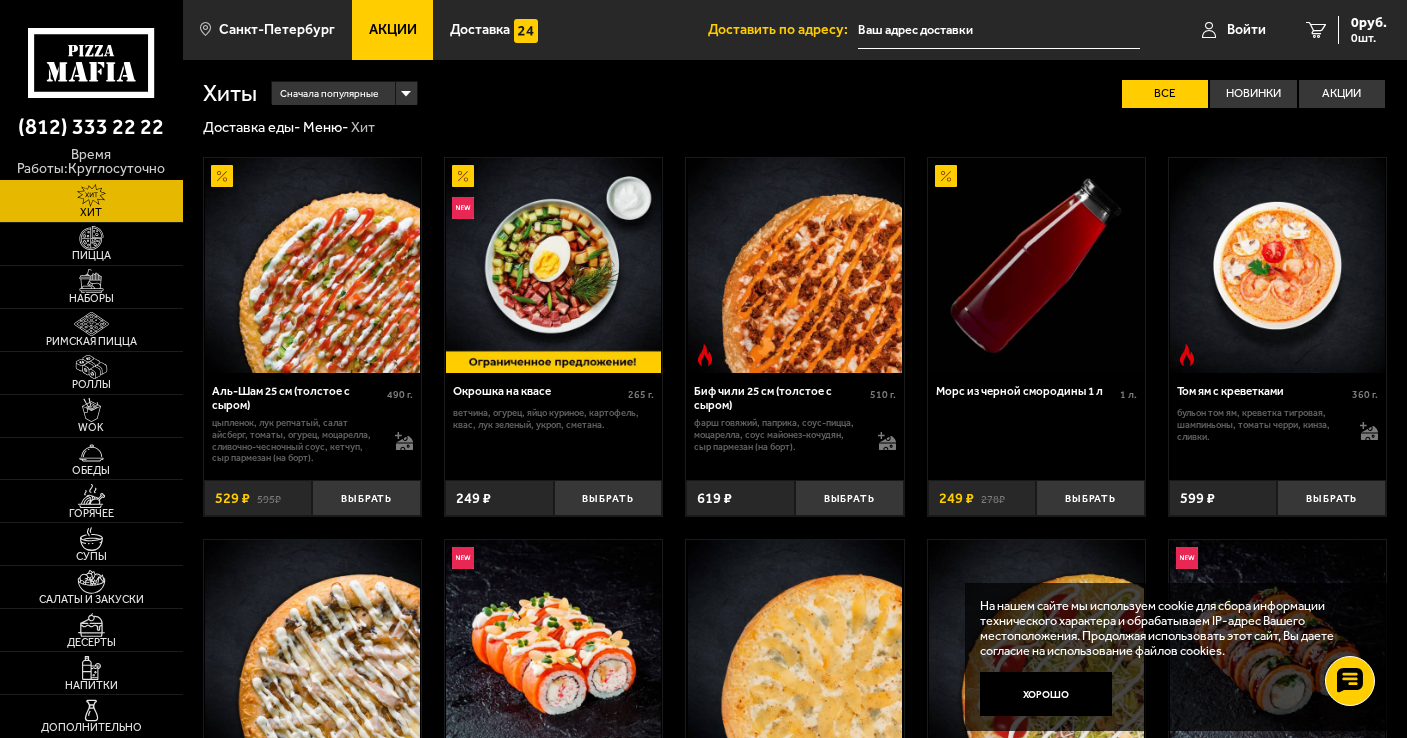click on "время работы:  круглосуточно" at bounding box center (91, 162) 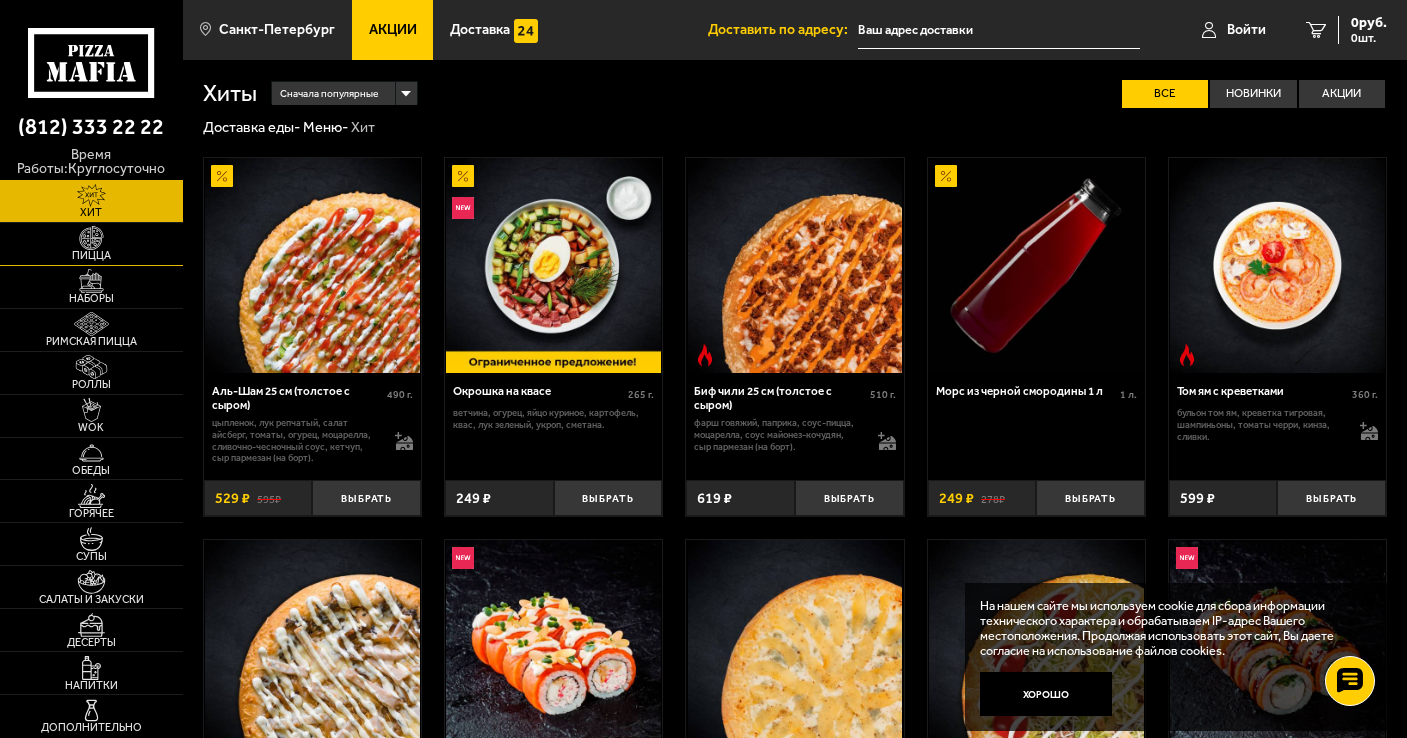 click at bounding box center [91, 238] 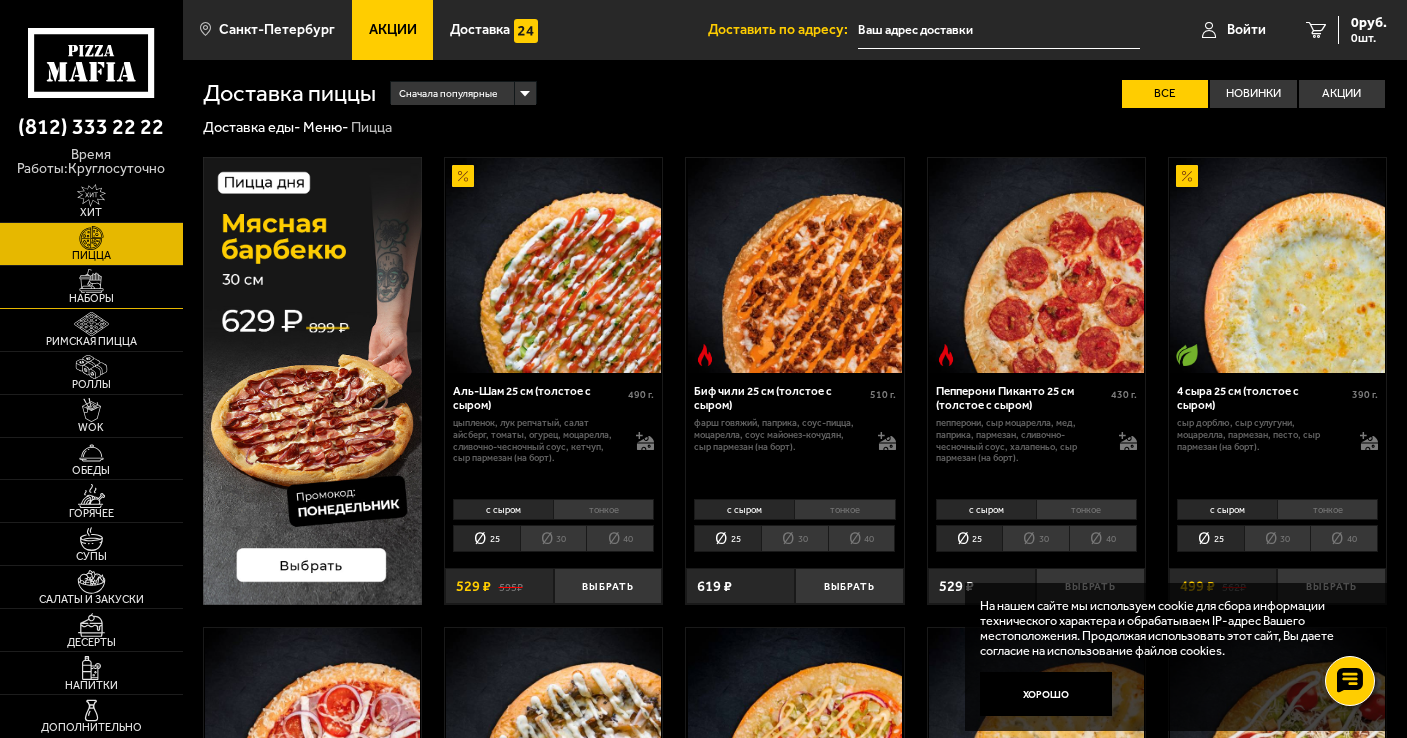 click at bounding box center (91, 281) 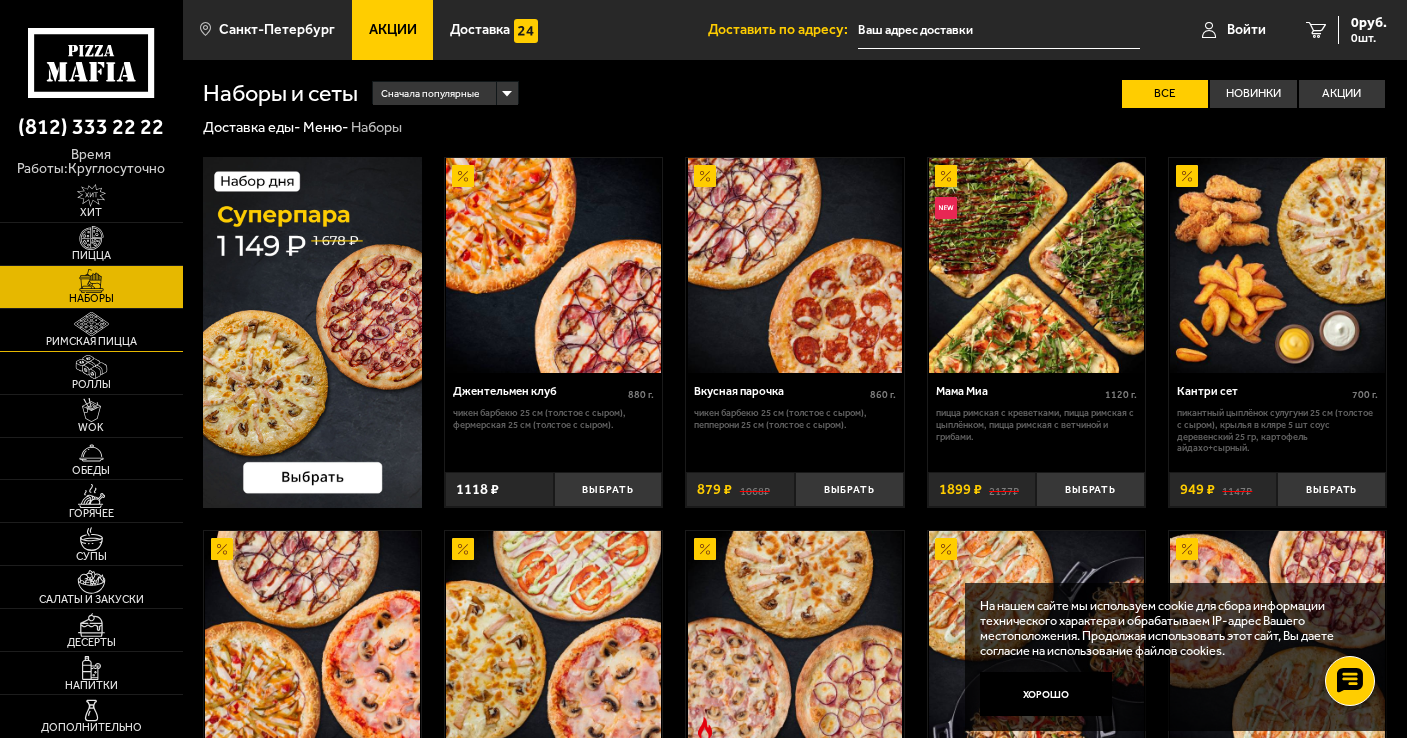 click on "Римская пицца" at bounding box center (91, 341) 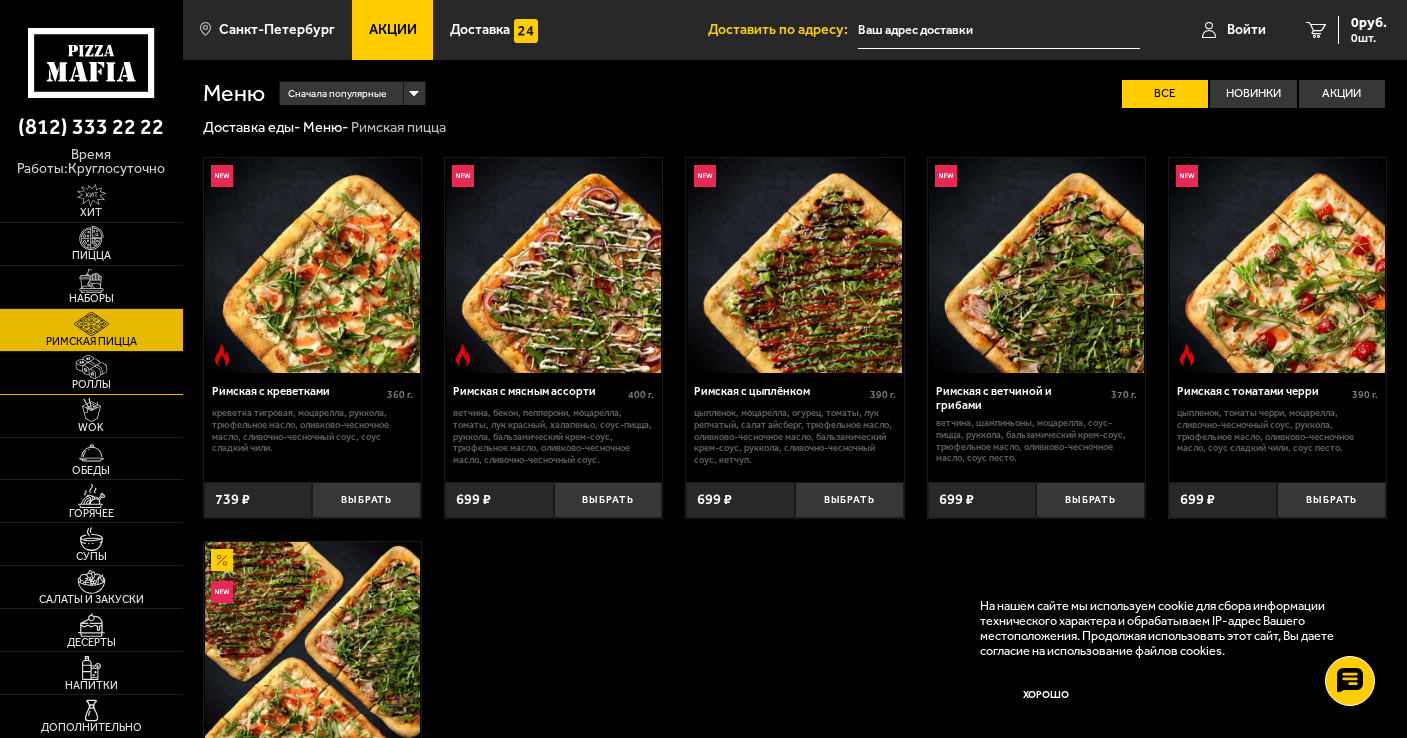 click at bounding box center (91, 367) 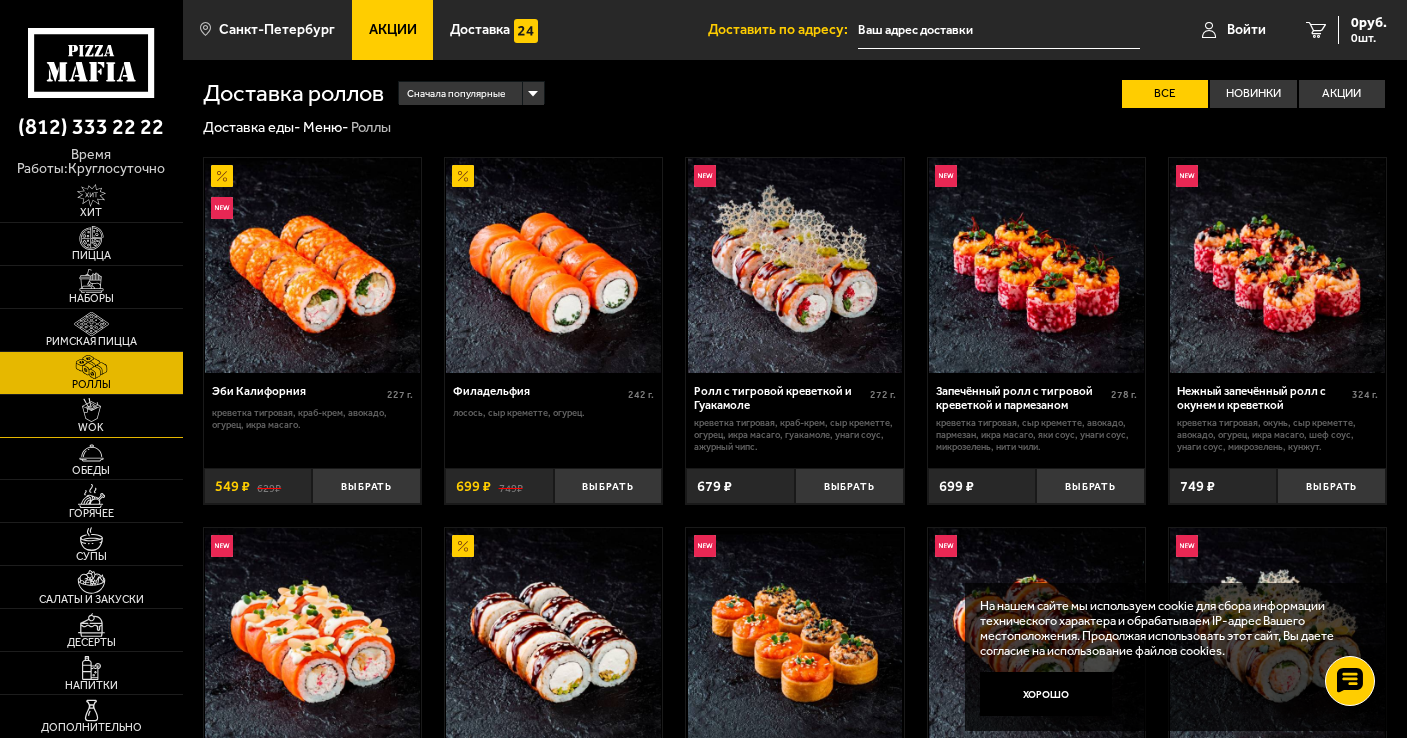 click on "WOK" at bounding box center [91, 427] 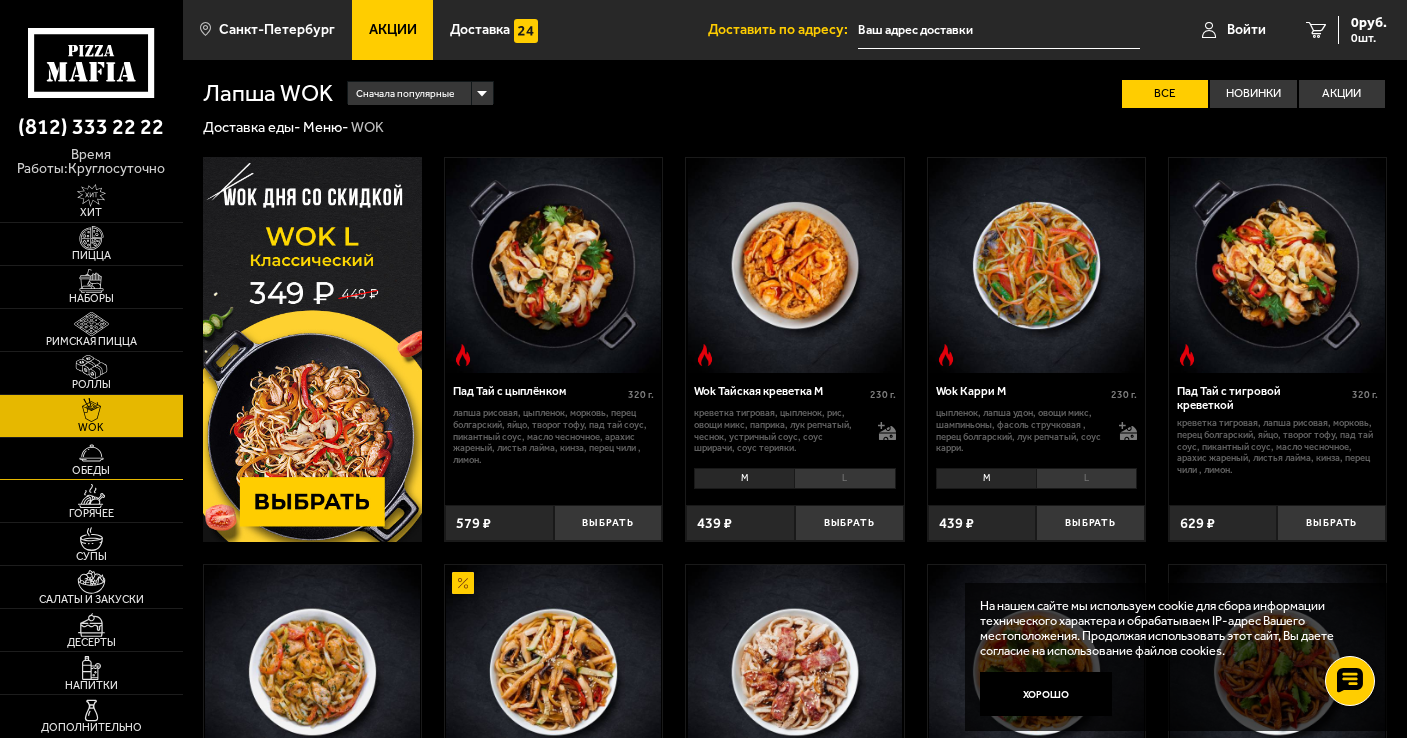 click on "Обеды" at bounding box center (91, 470) 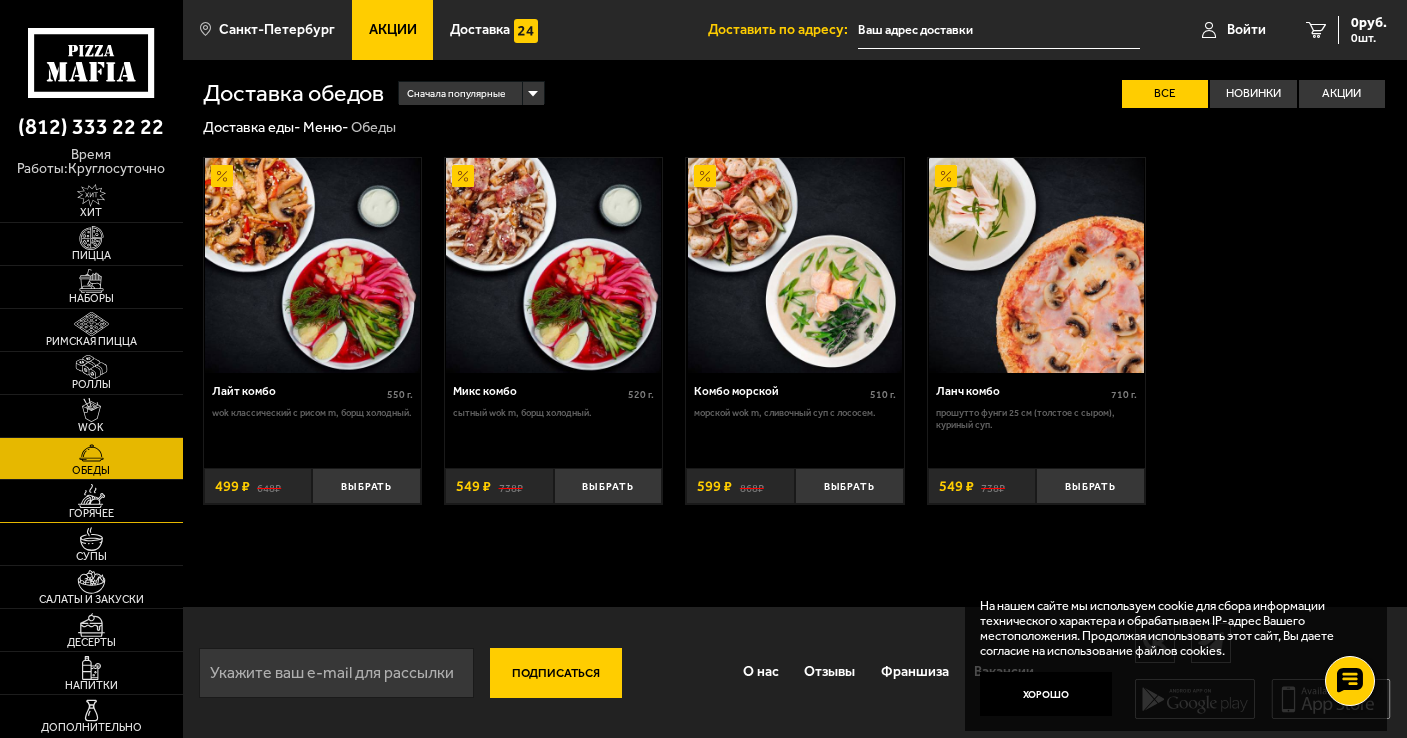 click at bounding box center (91, 496) 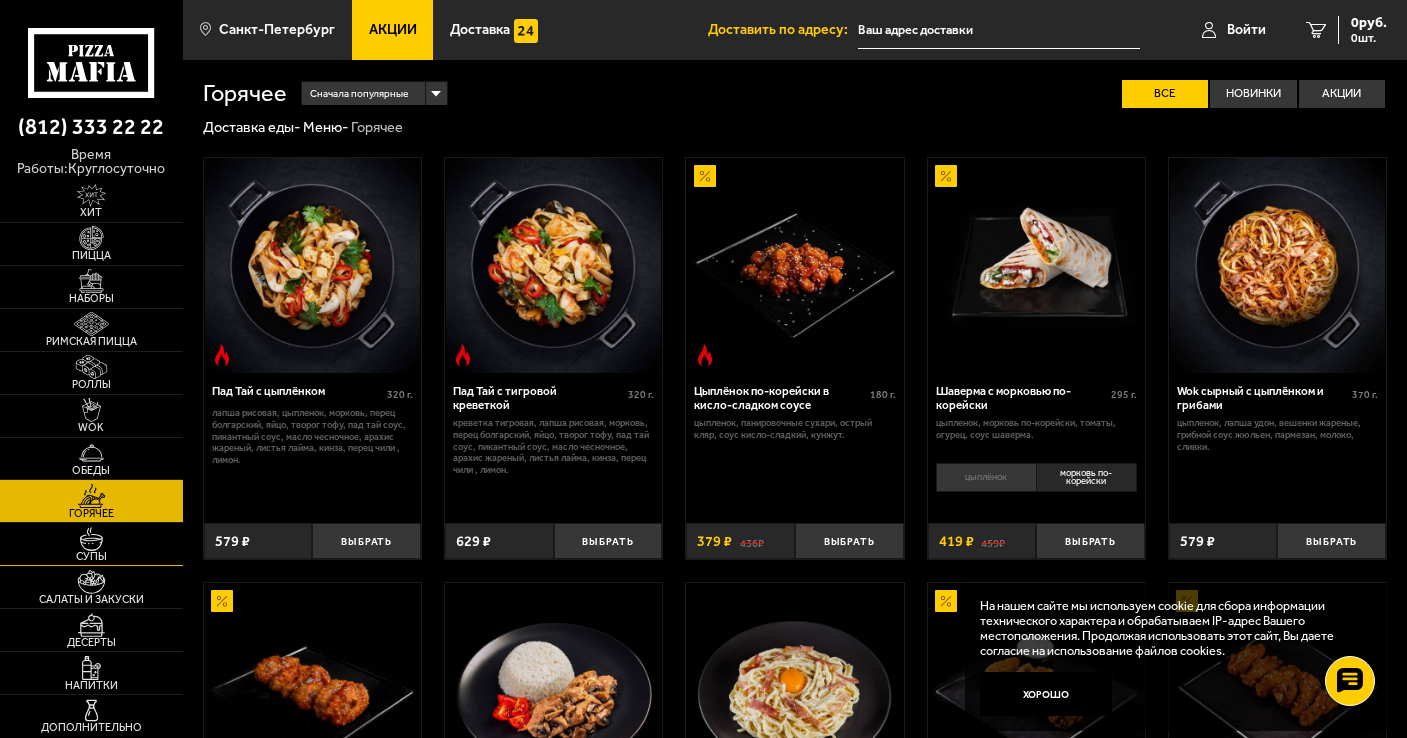 click at bounding box center (91, 539) 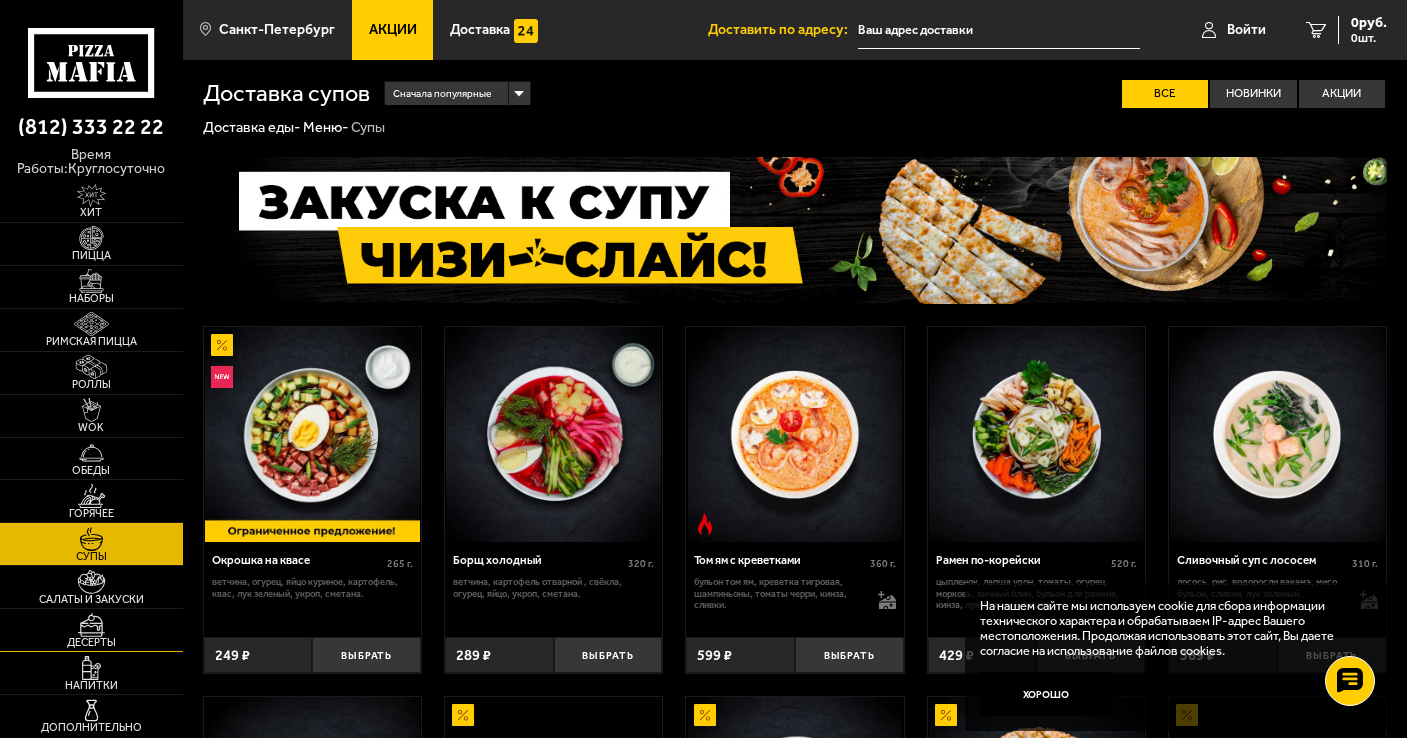 click on "Десерты" at bounding box center [91, 642] 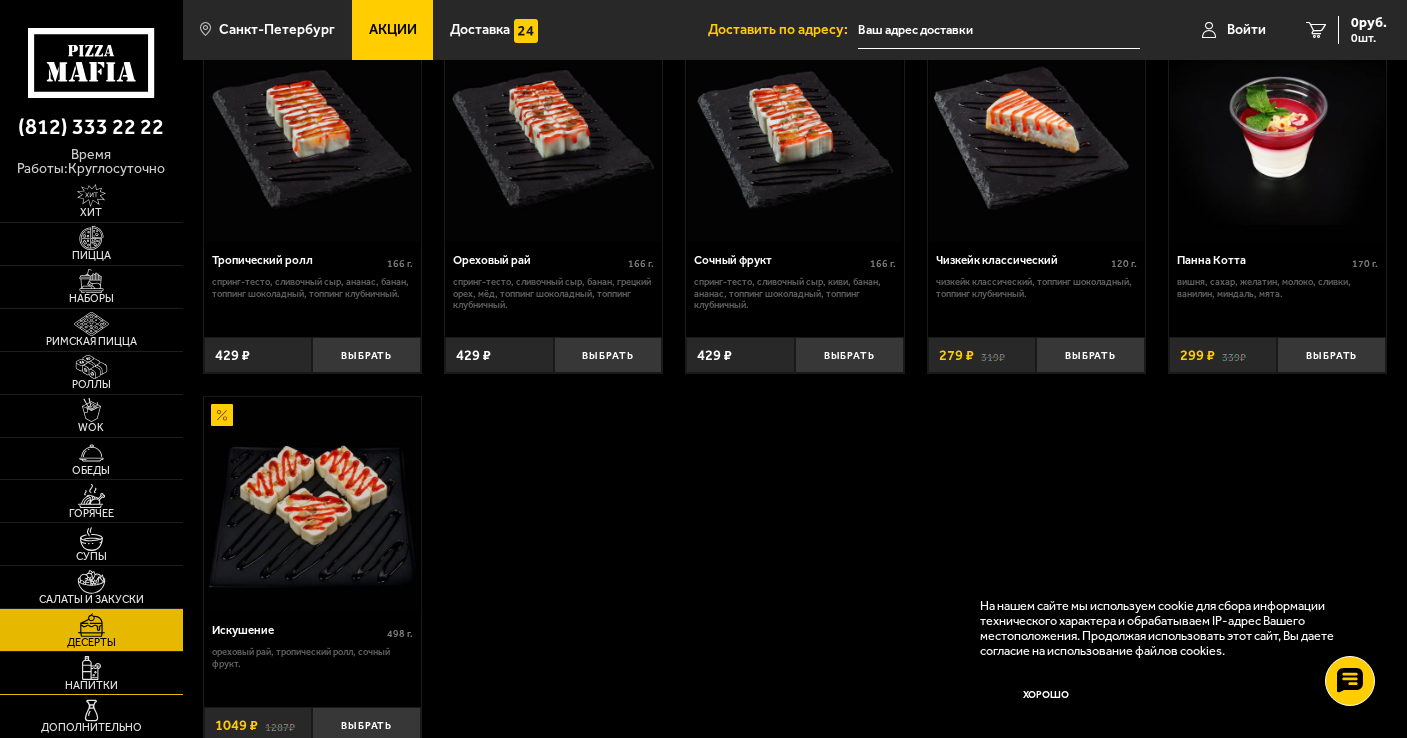 scroll, scrollTop: 500, scrollLeft: 0, axis: vertical 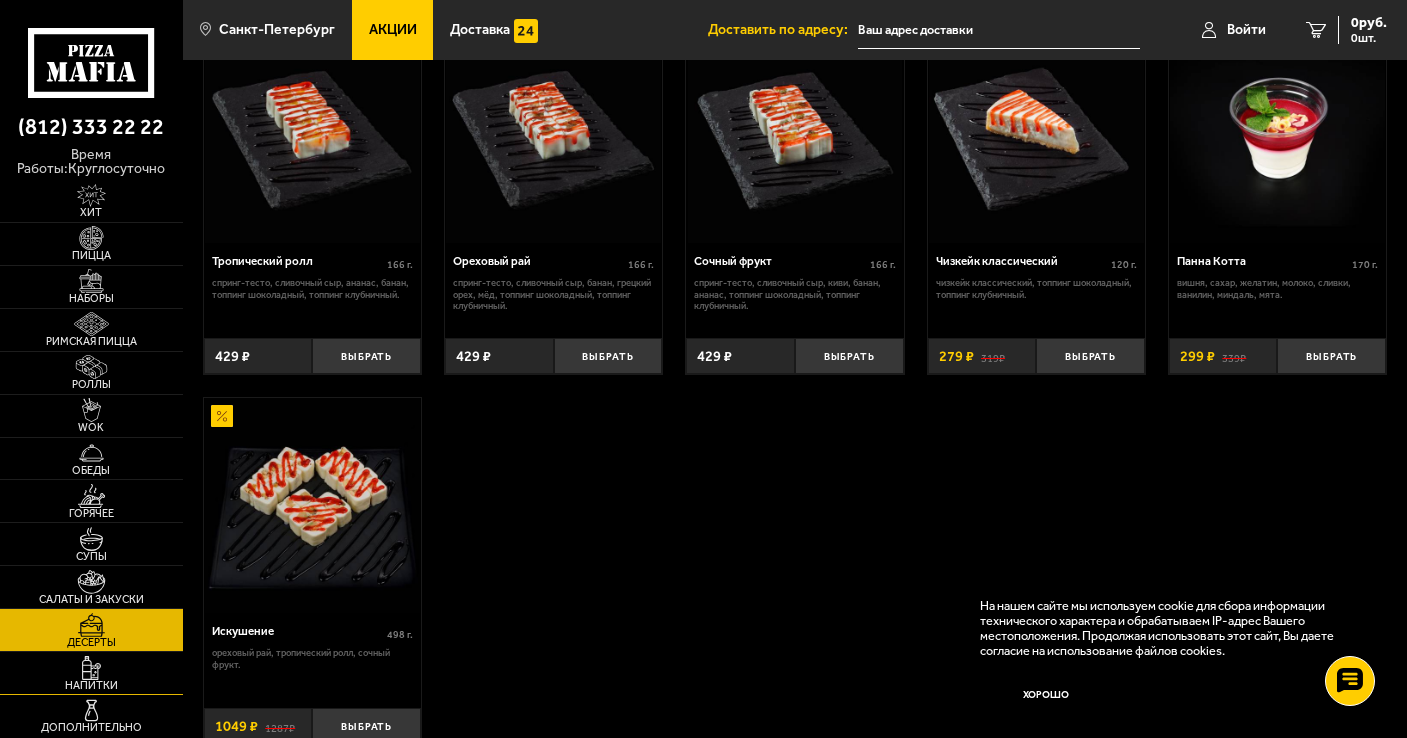 click at bounding box center [91, 668] 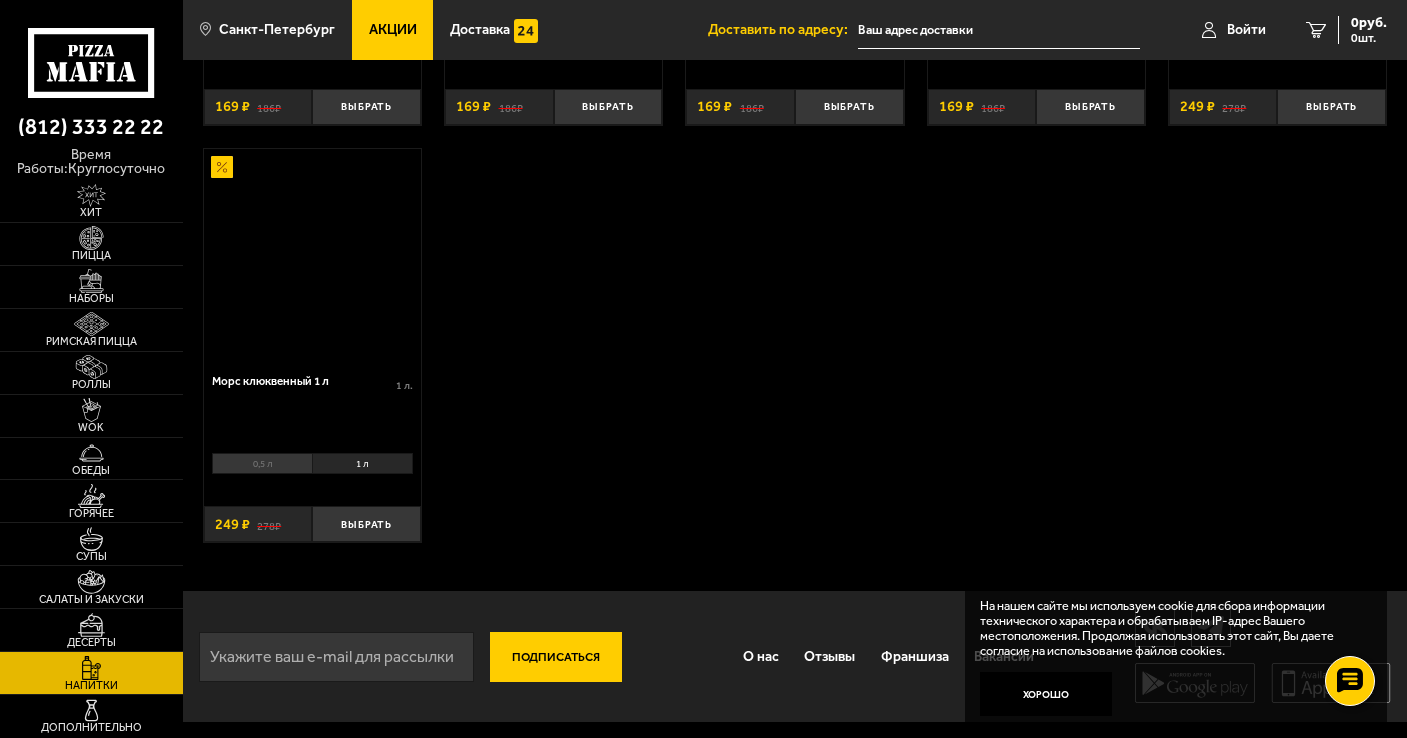 scroll, scrollTop: 0, scrollLeft: 0, axis: both 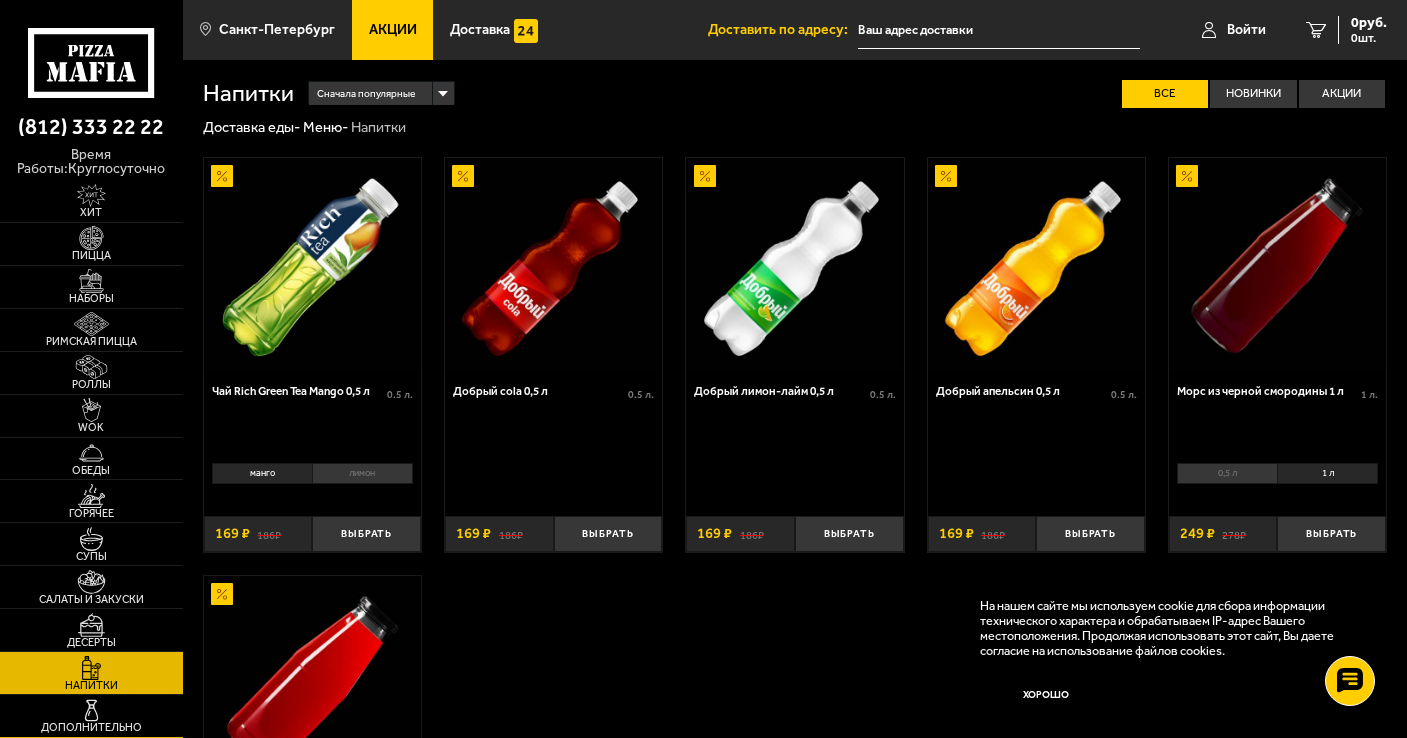 click at bounding box center (91, 711) 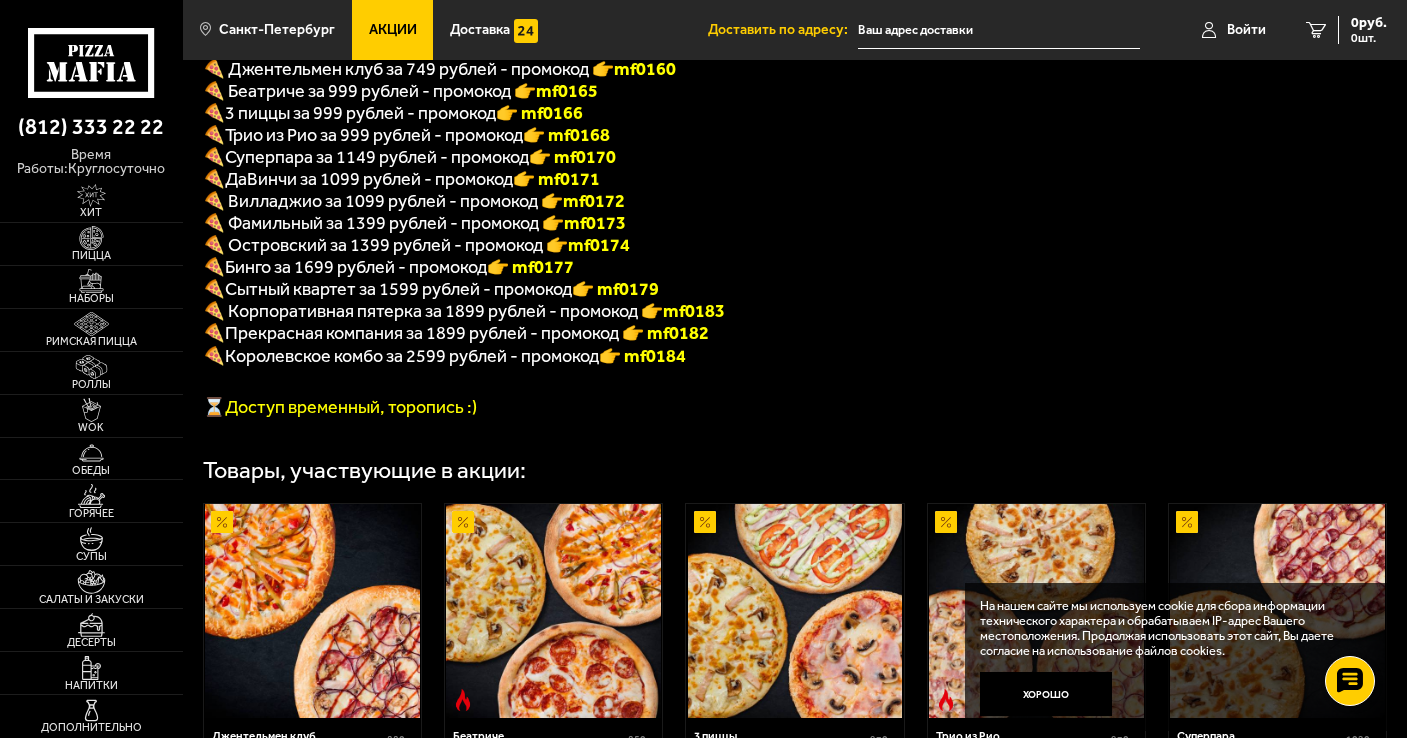 scroll, scrollTop: 500, scrollLeft: 0, axis: vertical 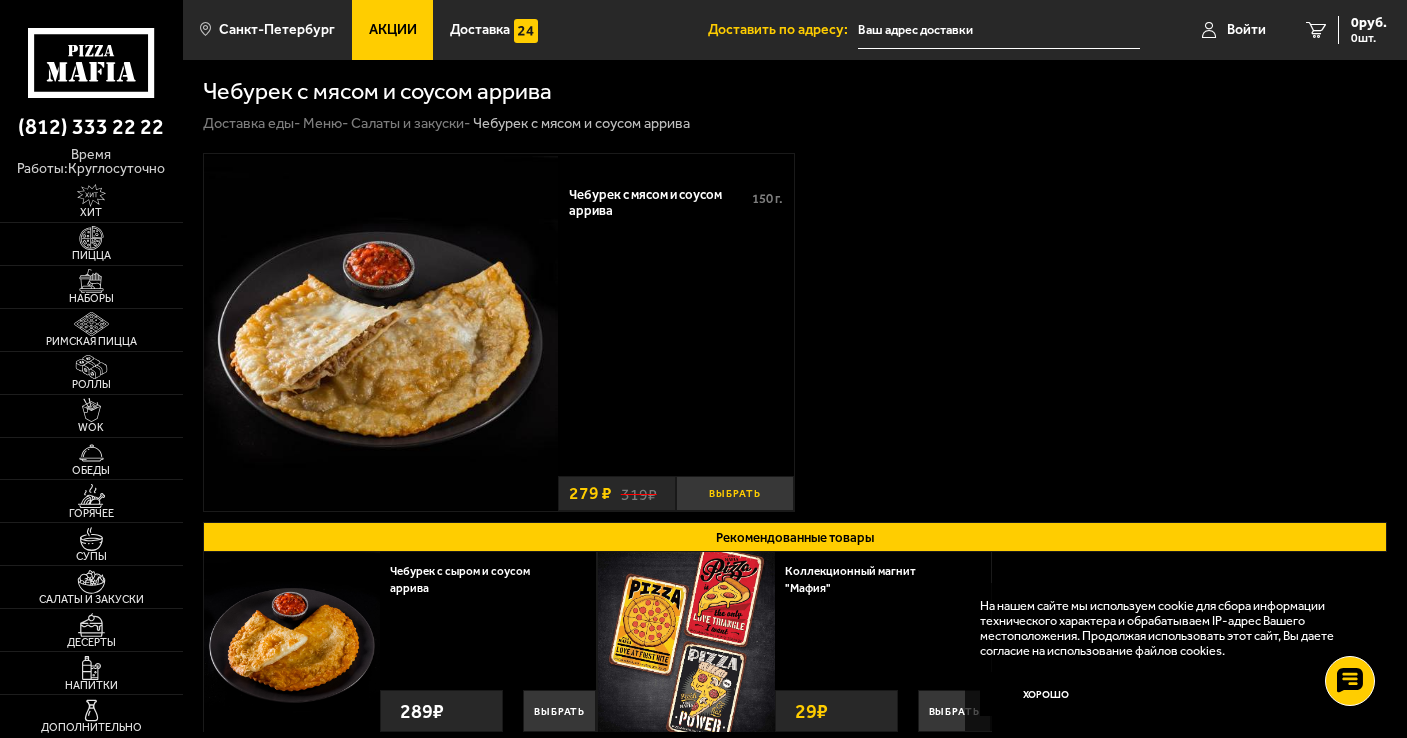 click on "Выбрать" at bounding box center [735, 494] 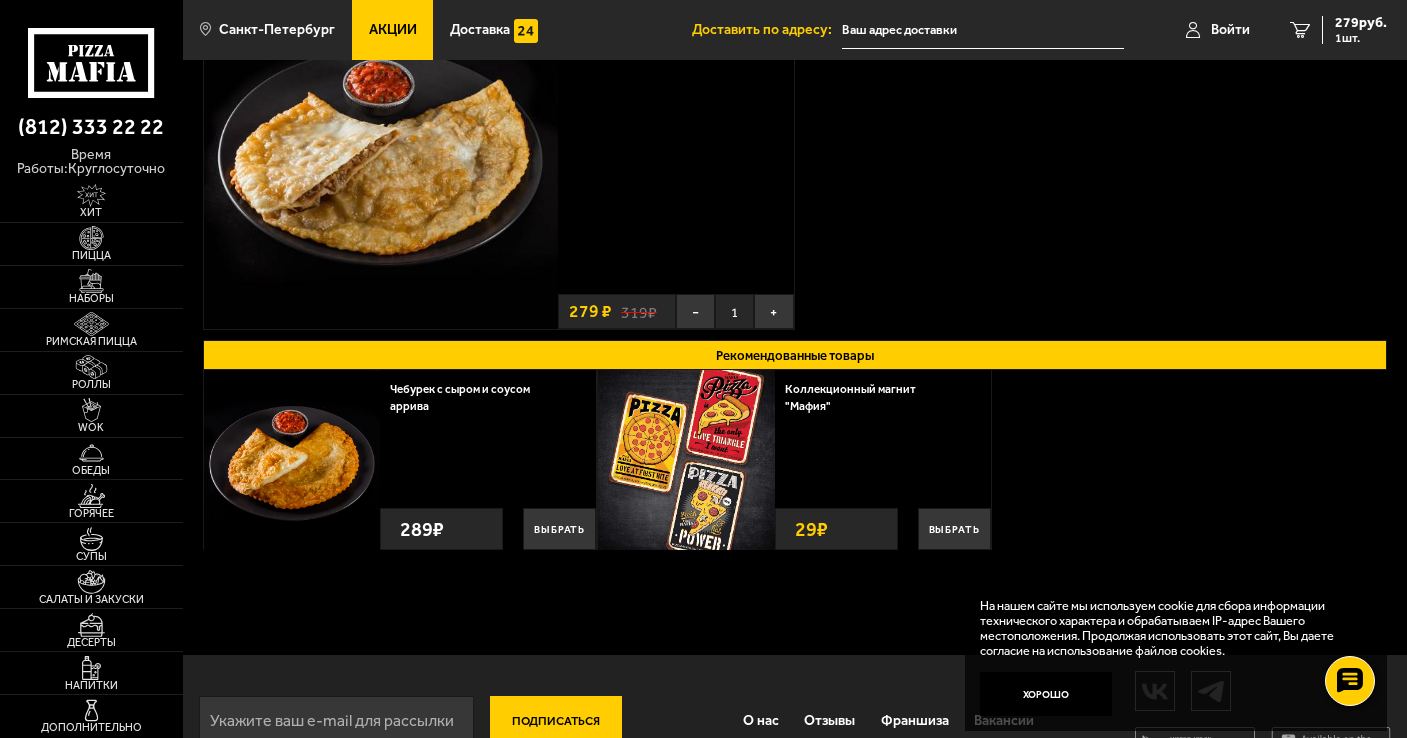 scroll, scrollTop: 147, scrollLeft: 0, axis: vertical 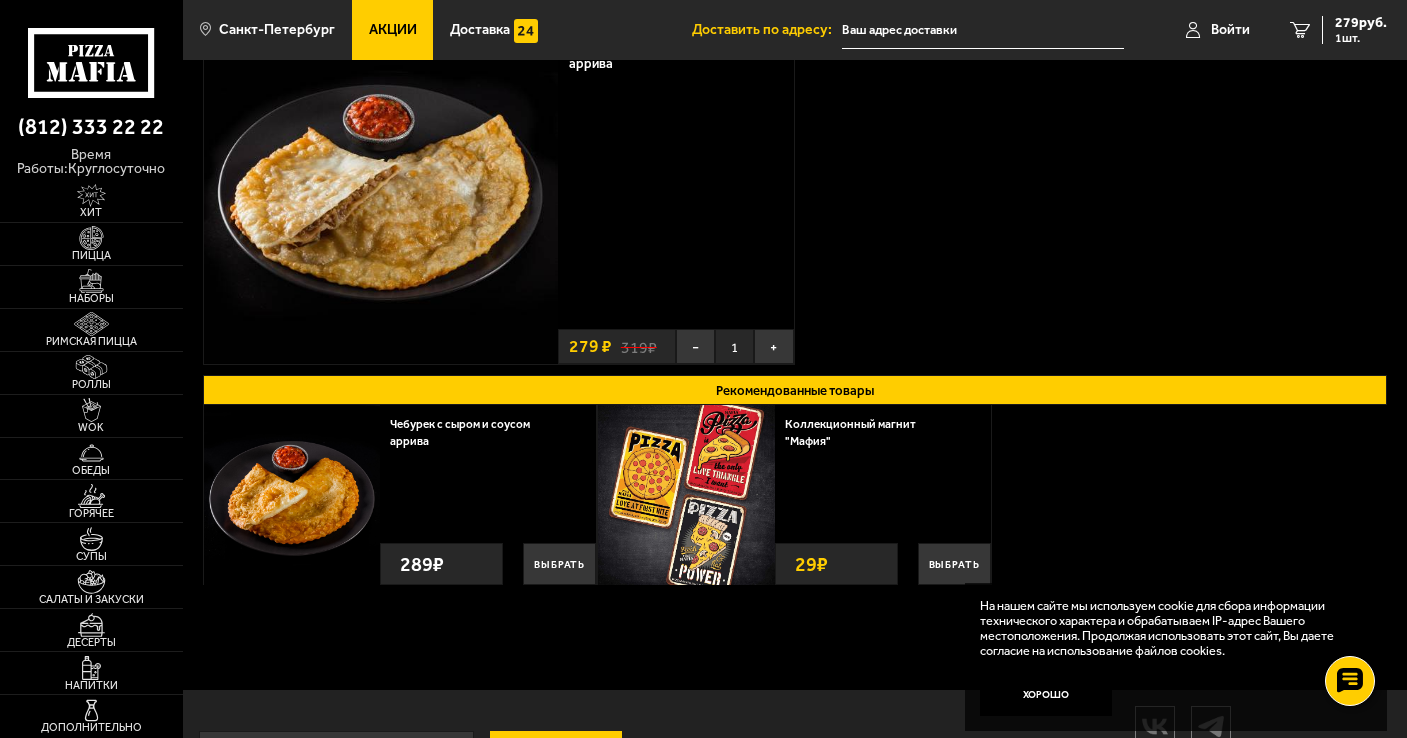 click at bounding box center (381, 185) 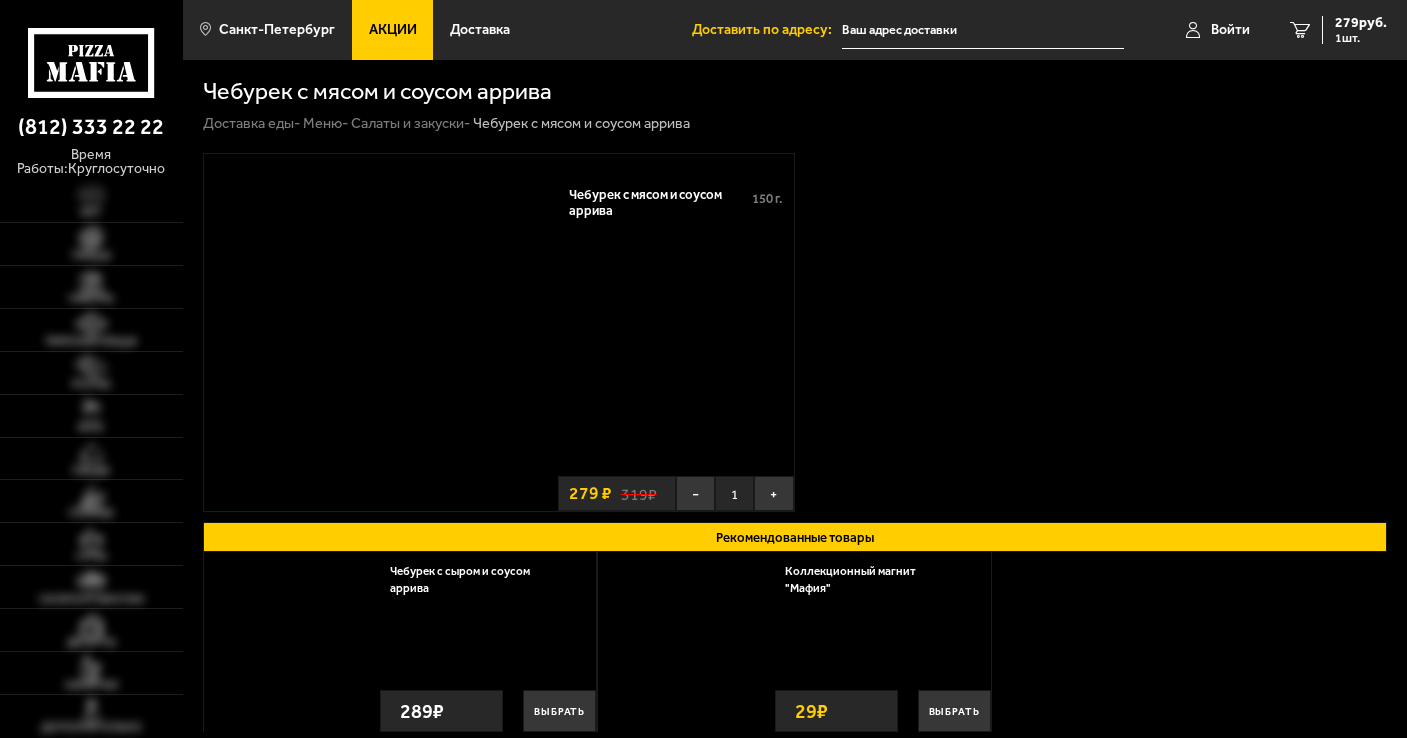 scroll, scrollTop: 0, scrollLeft: 0, axis: both 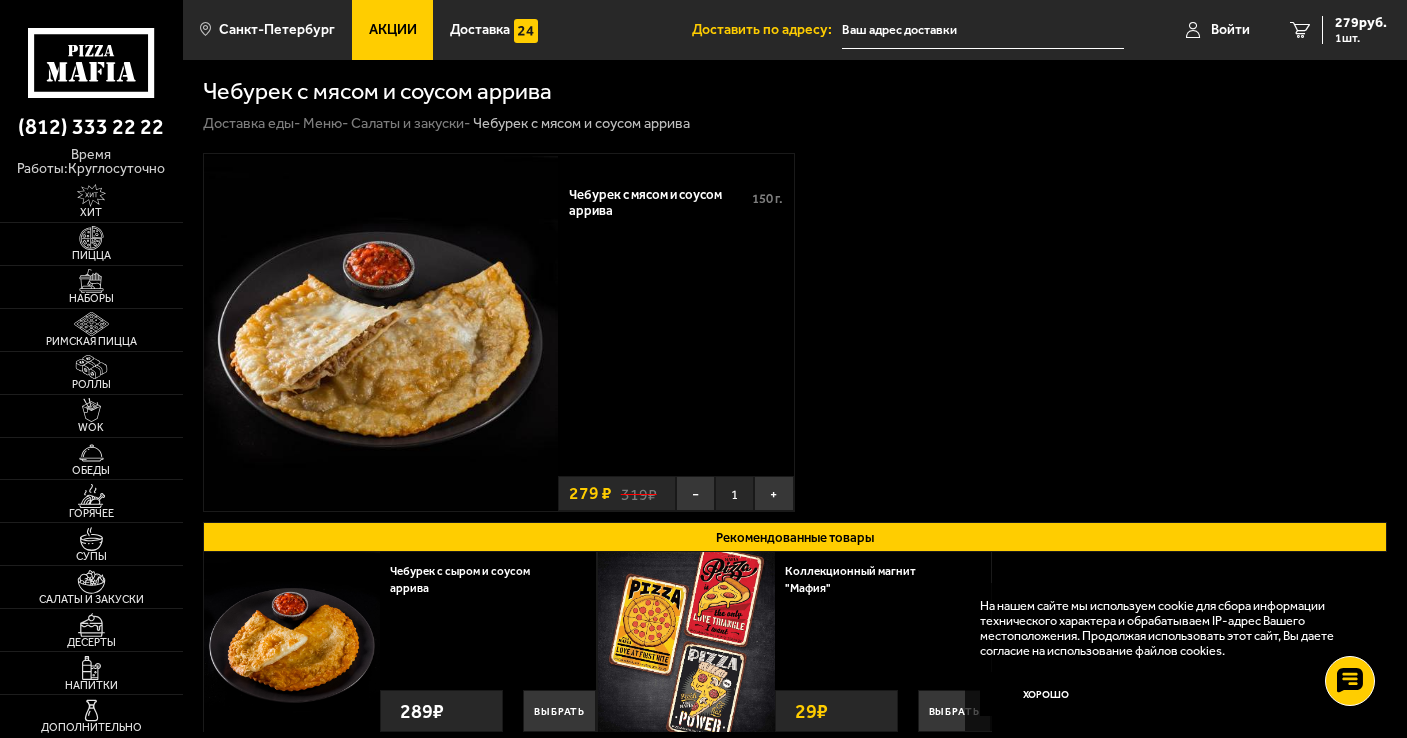 click on "Чебурек с мясом и соусом аррива 150   г ." at bounding box center [676, 205] 